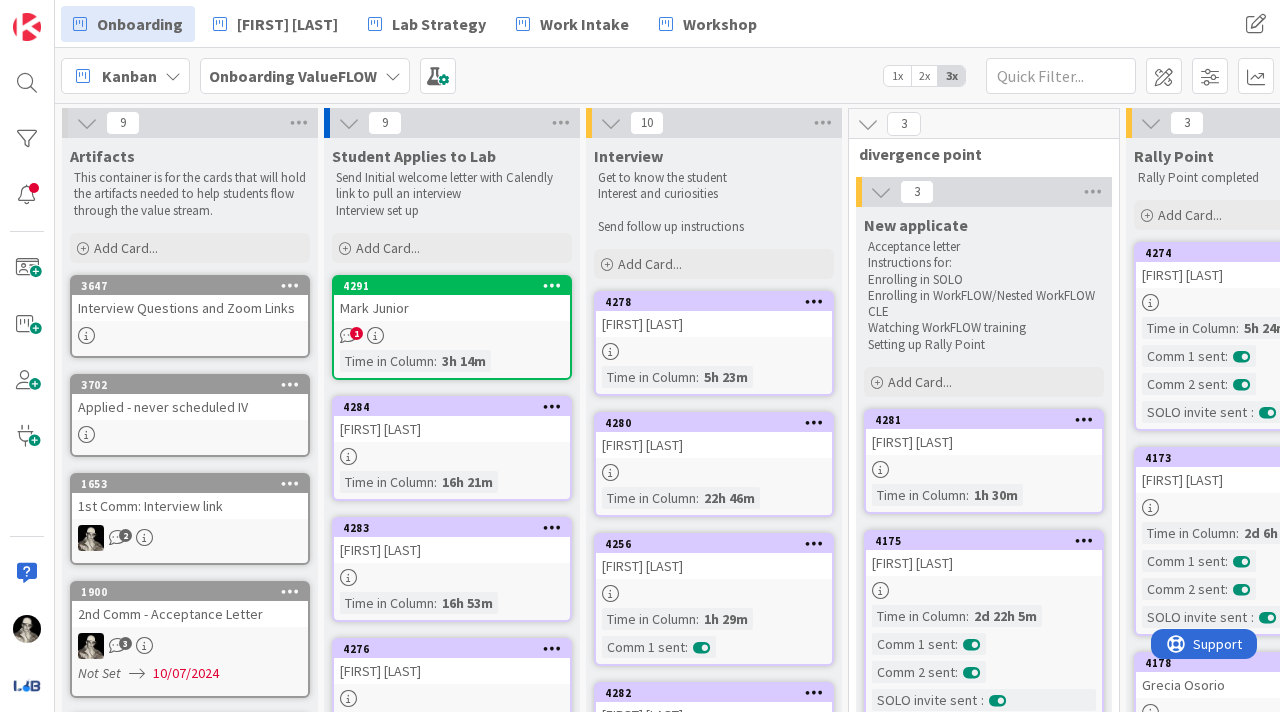 scroll, scrollTop: 0, scrollLeft: 0, axis: both 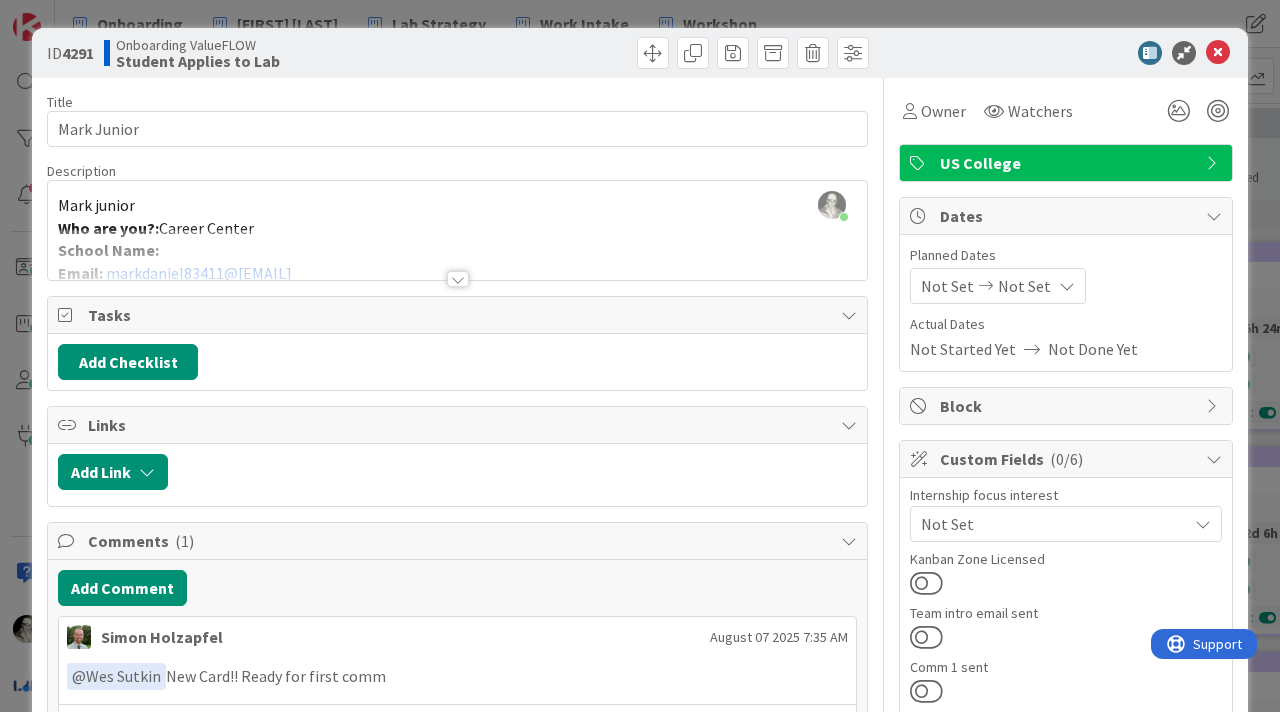 click at bounding box center (458, 279) 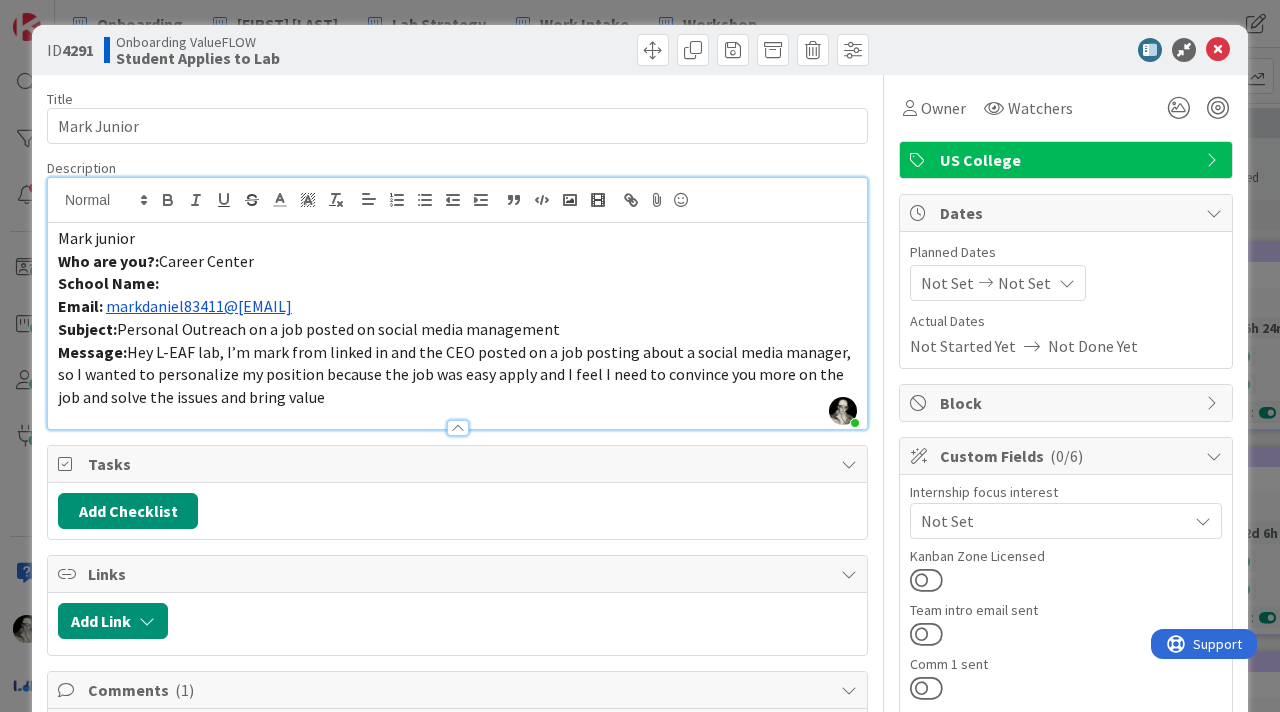 scroll, scrollTop: 0, scrollLeft: 0, axis: both 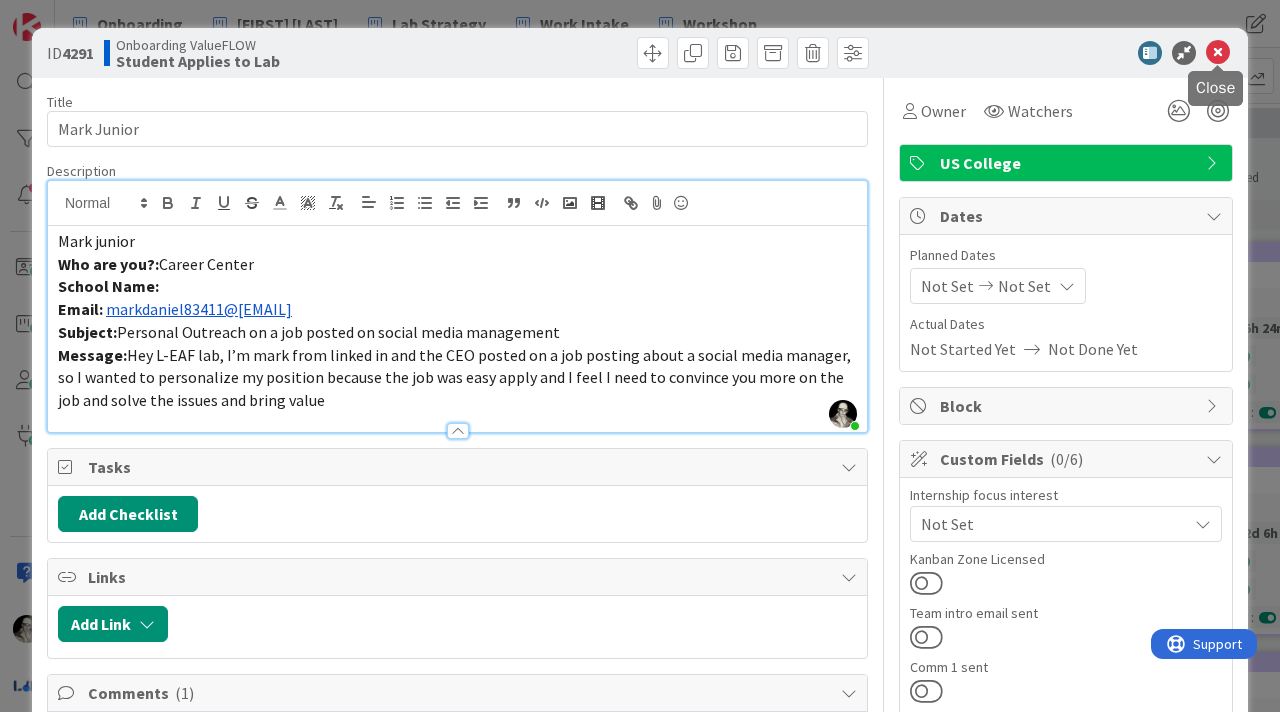 click at bounding box center [1218, 53] 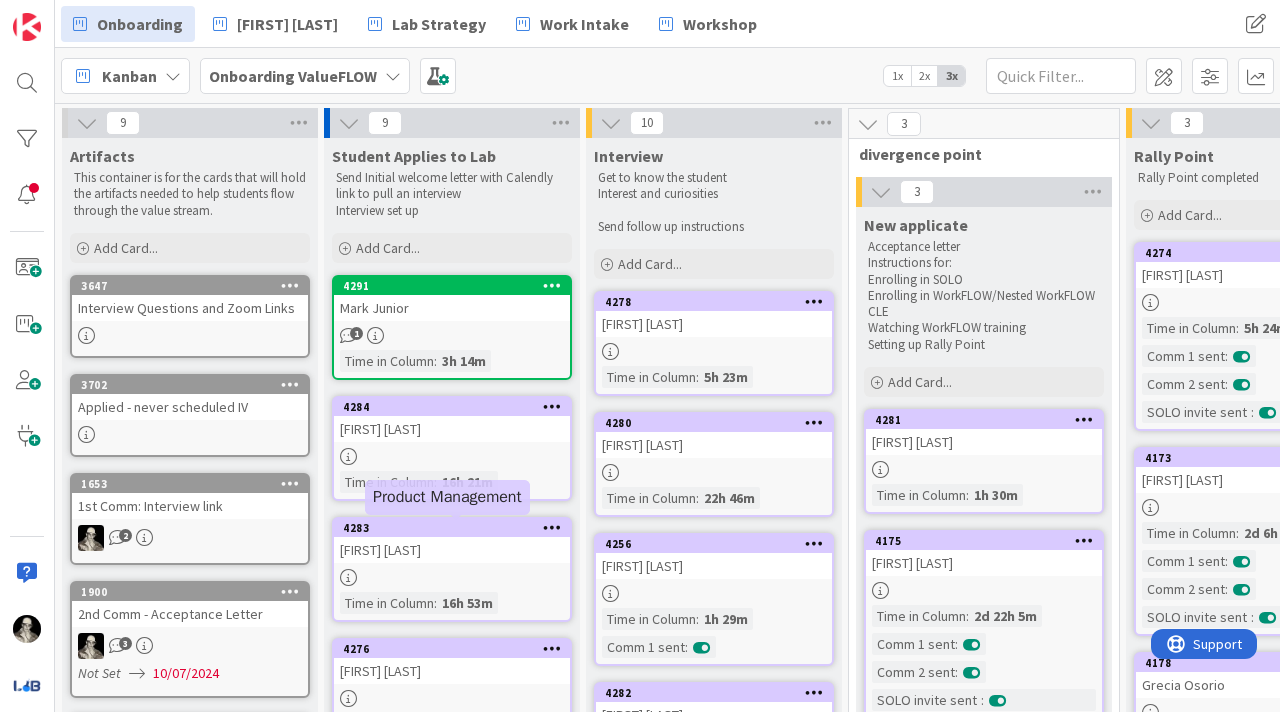 scroll, scrollTop: 0, scrollLeft: 0, axis: both 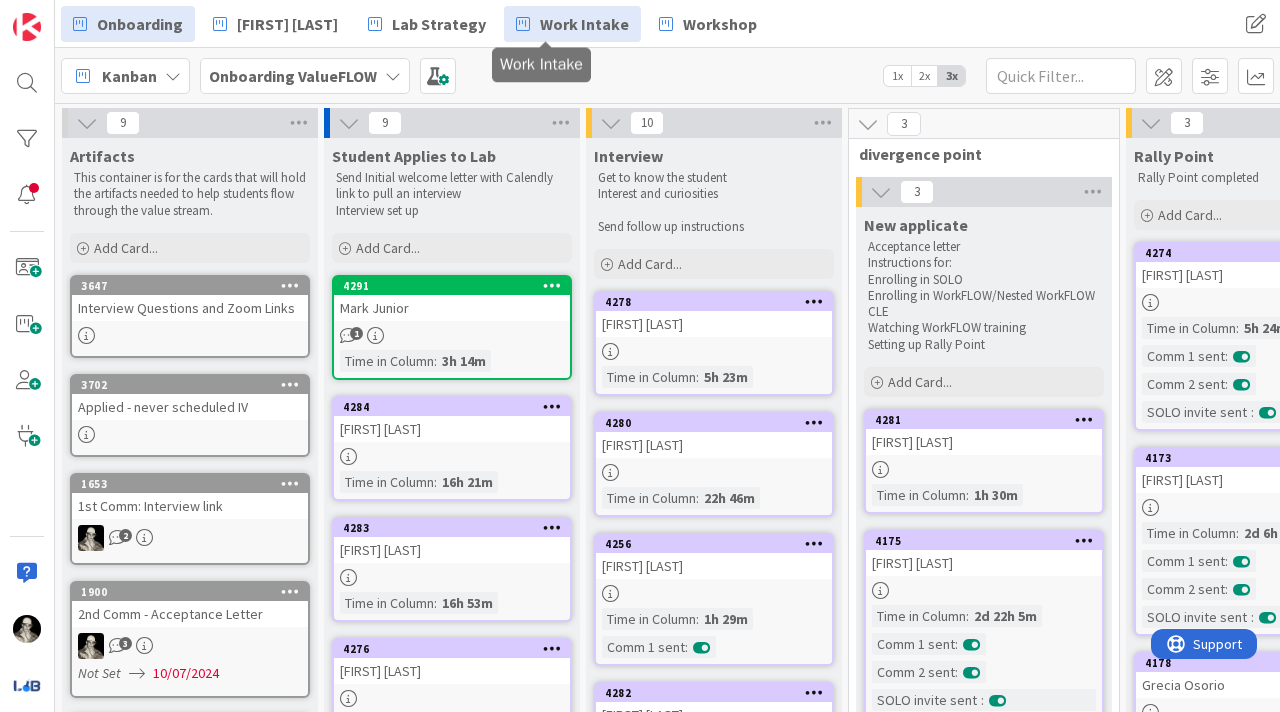 click on "Work Intake" at bounding box center [584, 24] 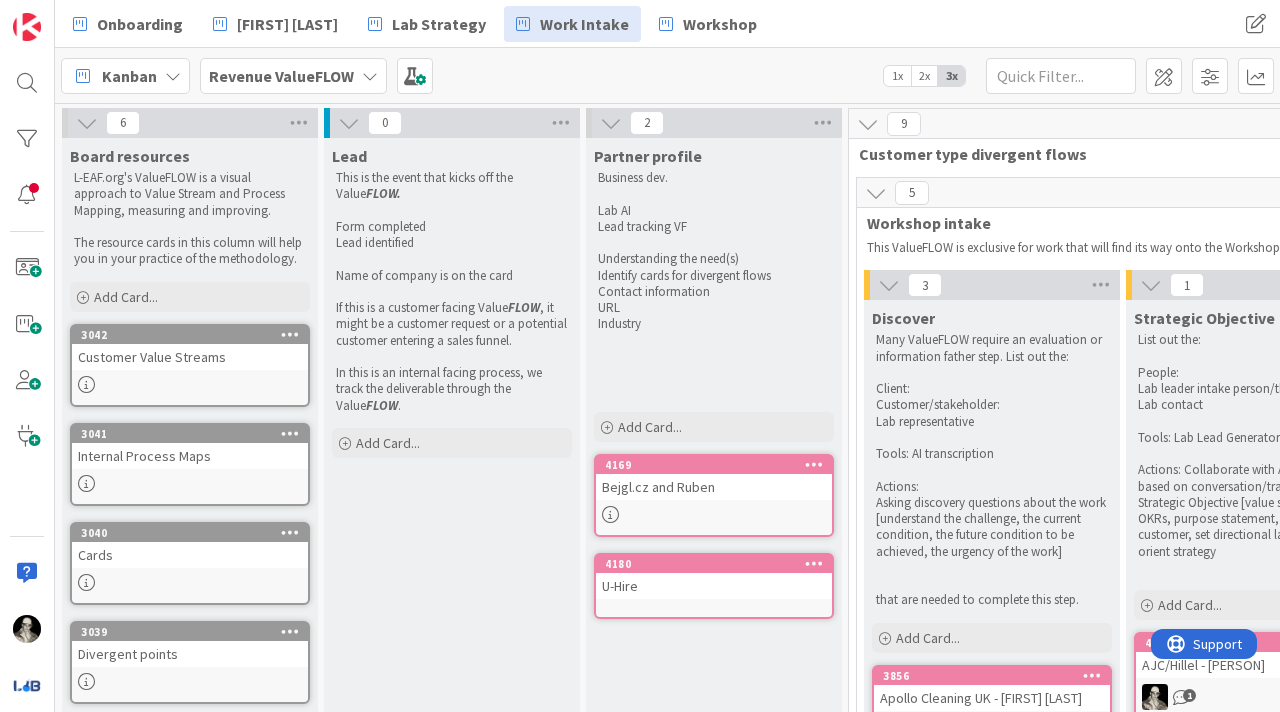 scroll, scrollTop: 0, scrollLeft: 90, axis: horizontal 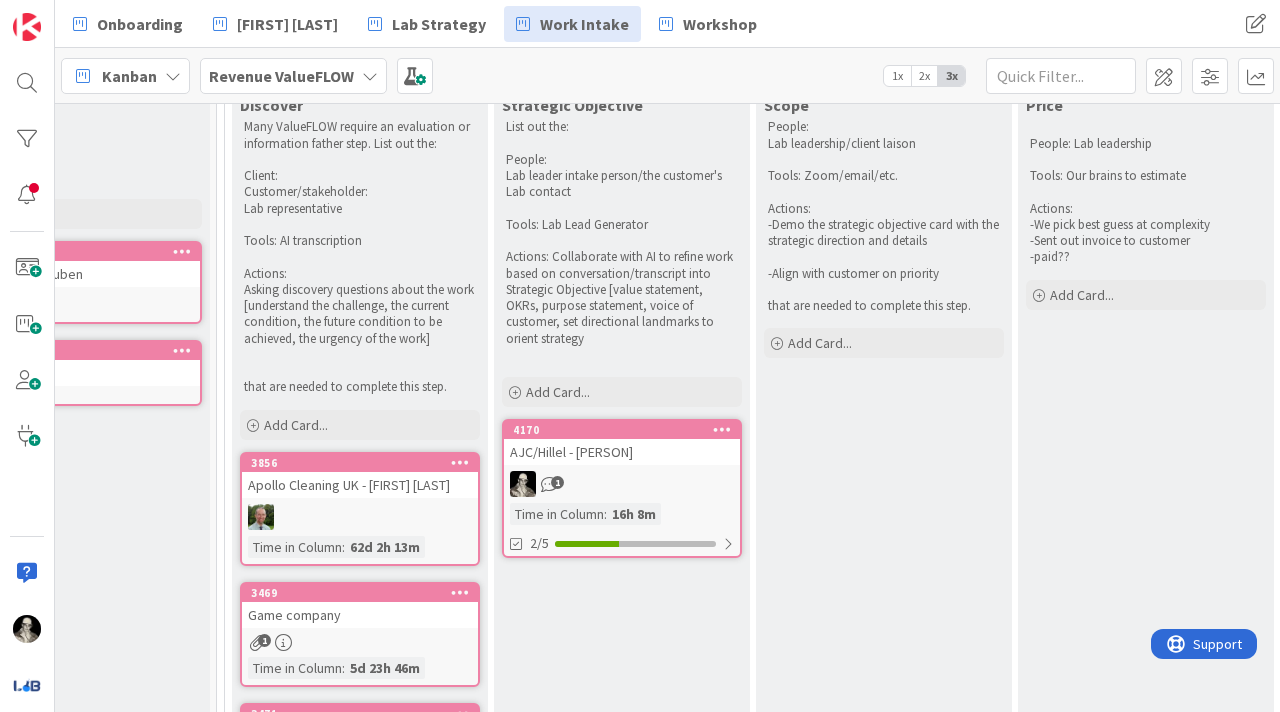 click on "AJC/Hillel - [PERSON]" at bounding box center (622, 452) 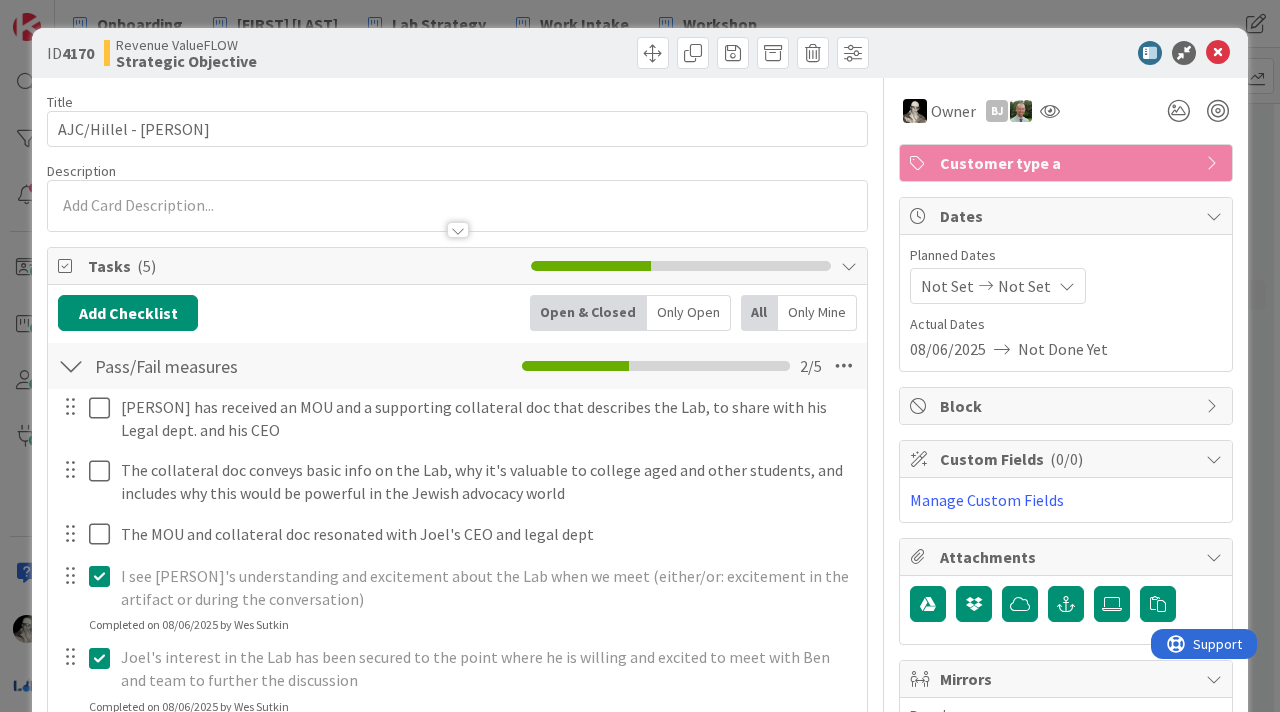 scroll, scrollTop: 0, scrollLeft: 0, axis: both 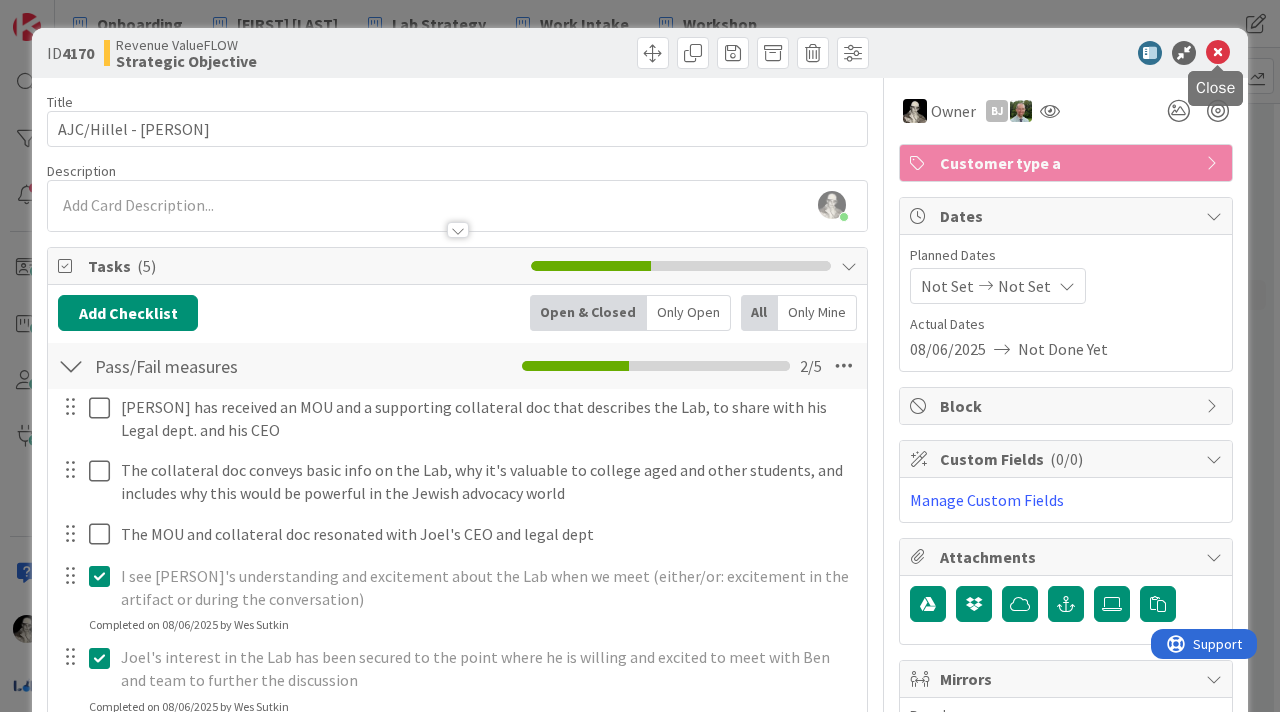 click at bounding box center (1218, 53) 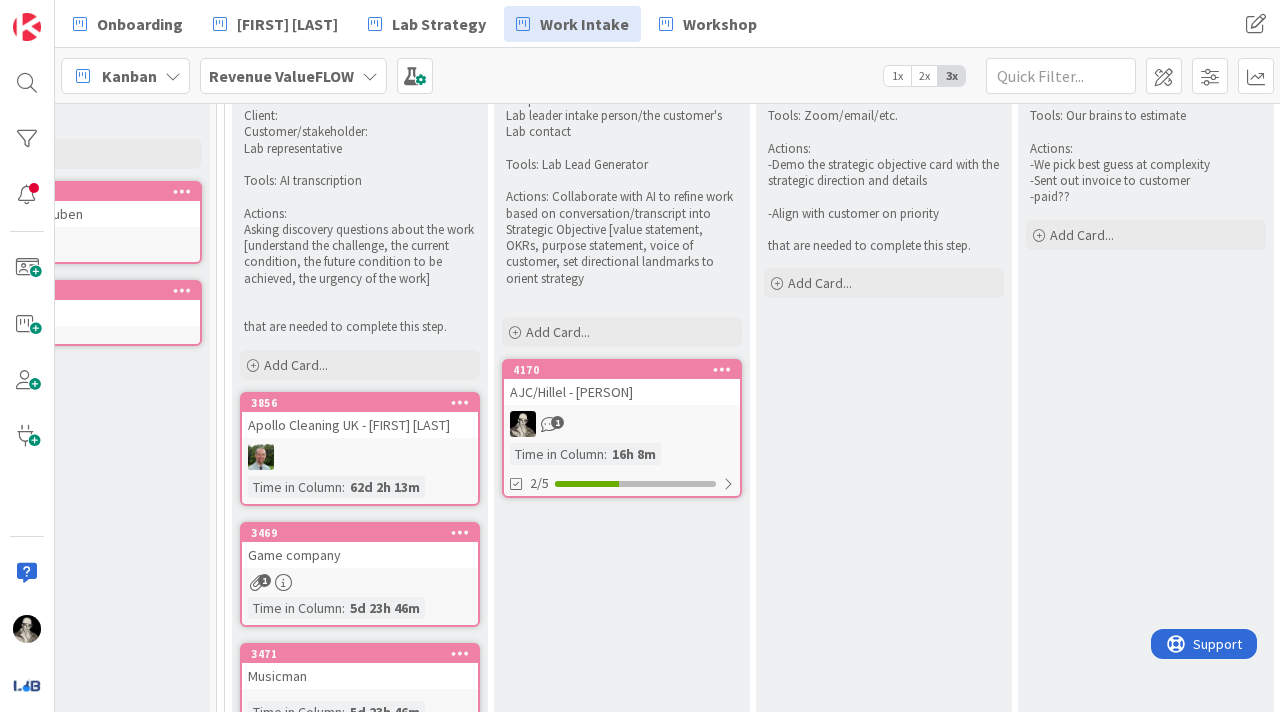 scroll, scrollTop: 183, scrollLeft: 632, axis: both 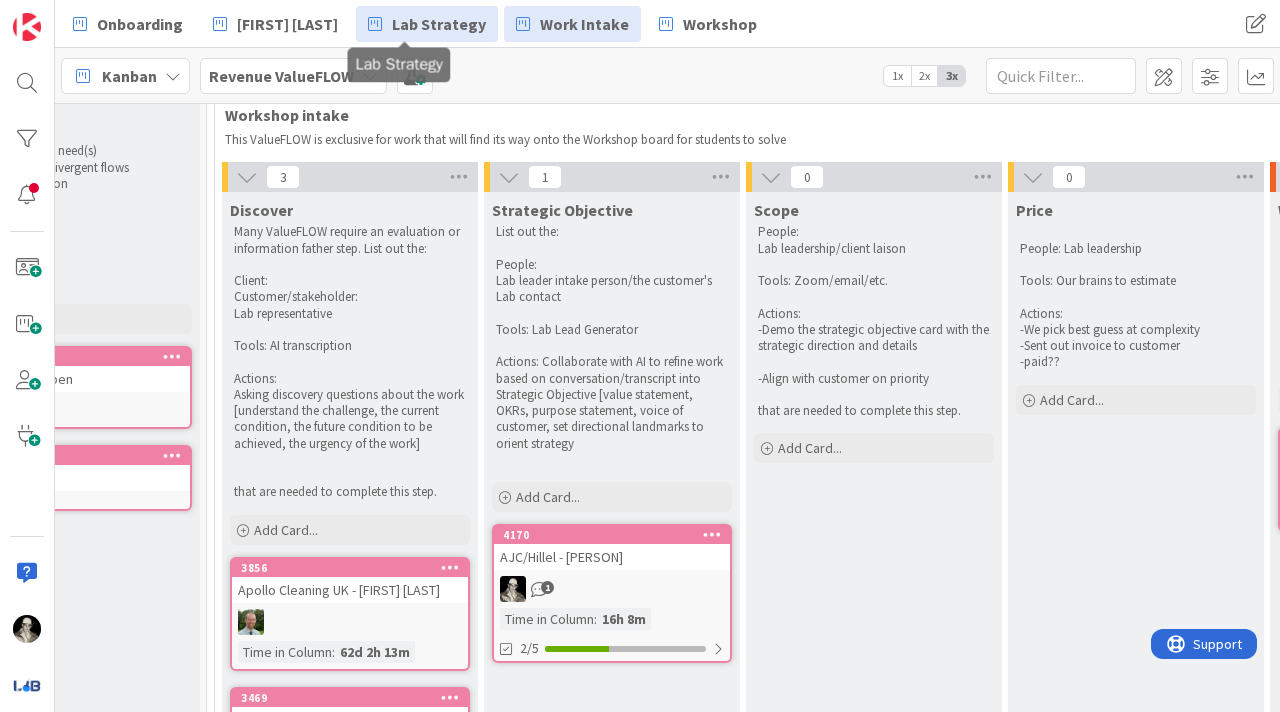 click on "Lab Strategy" at bounding box center (439, 24) 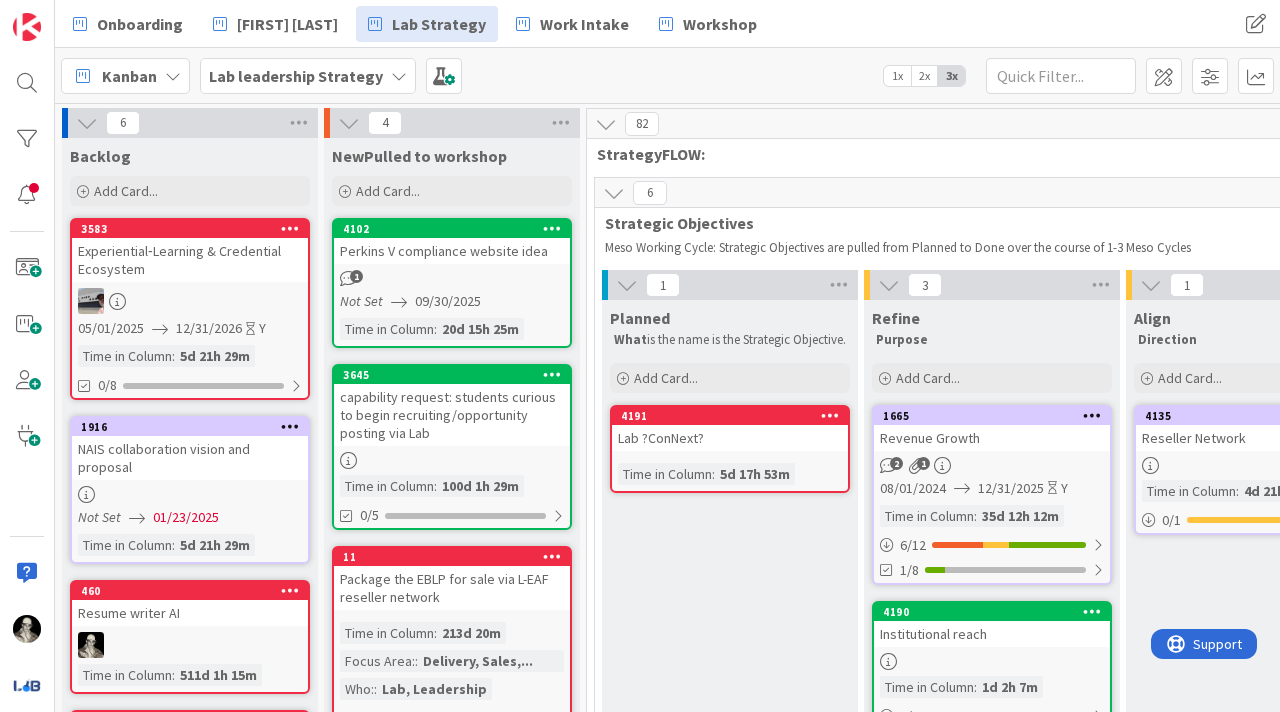 scroll, scrollTop: 0, scrollLeft: 0, axis: both 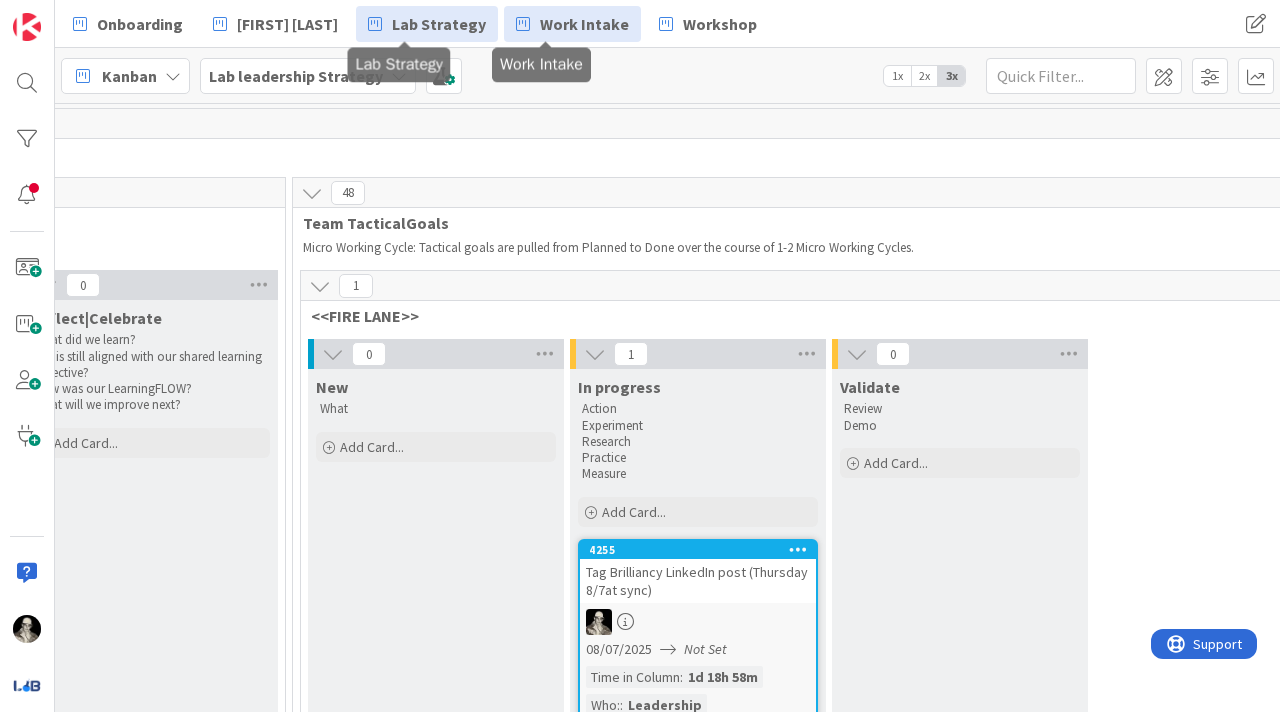 click on "Work Intake" at bounding box center (584, 24) 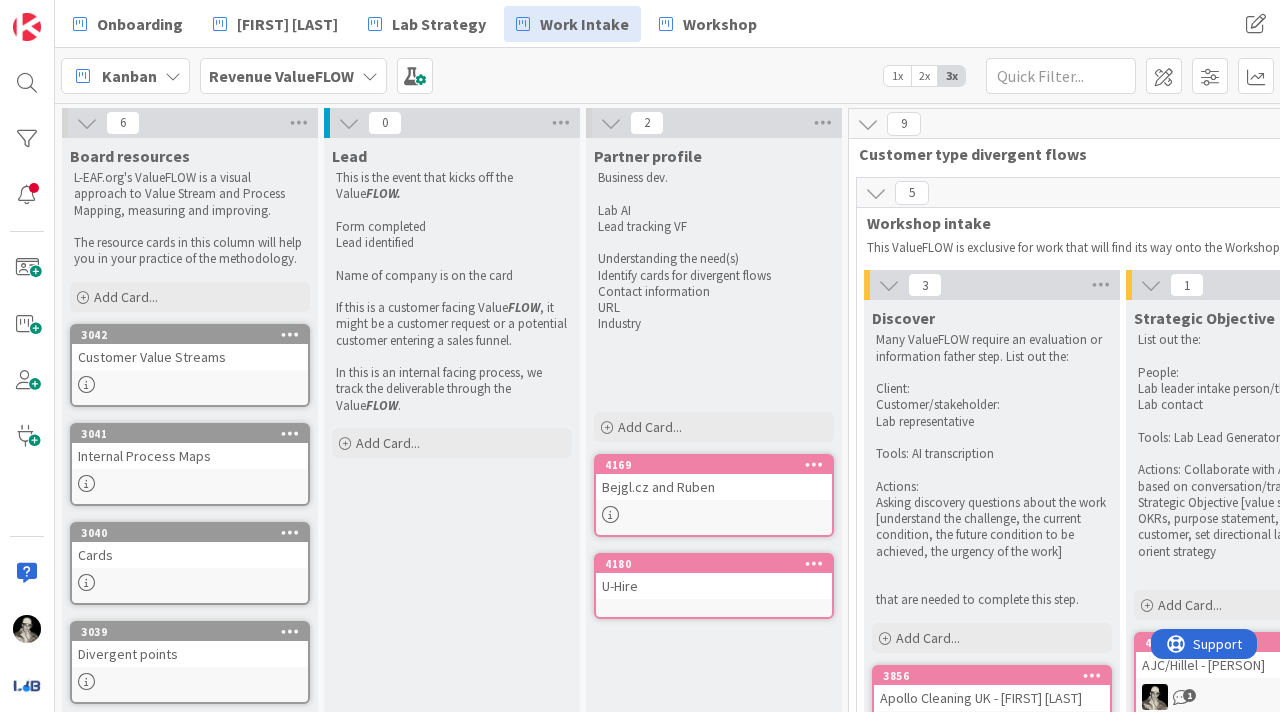 scroll, scrollTop: 0, scrollLeft: 0, axis: both 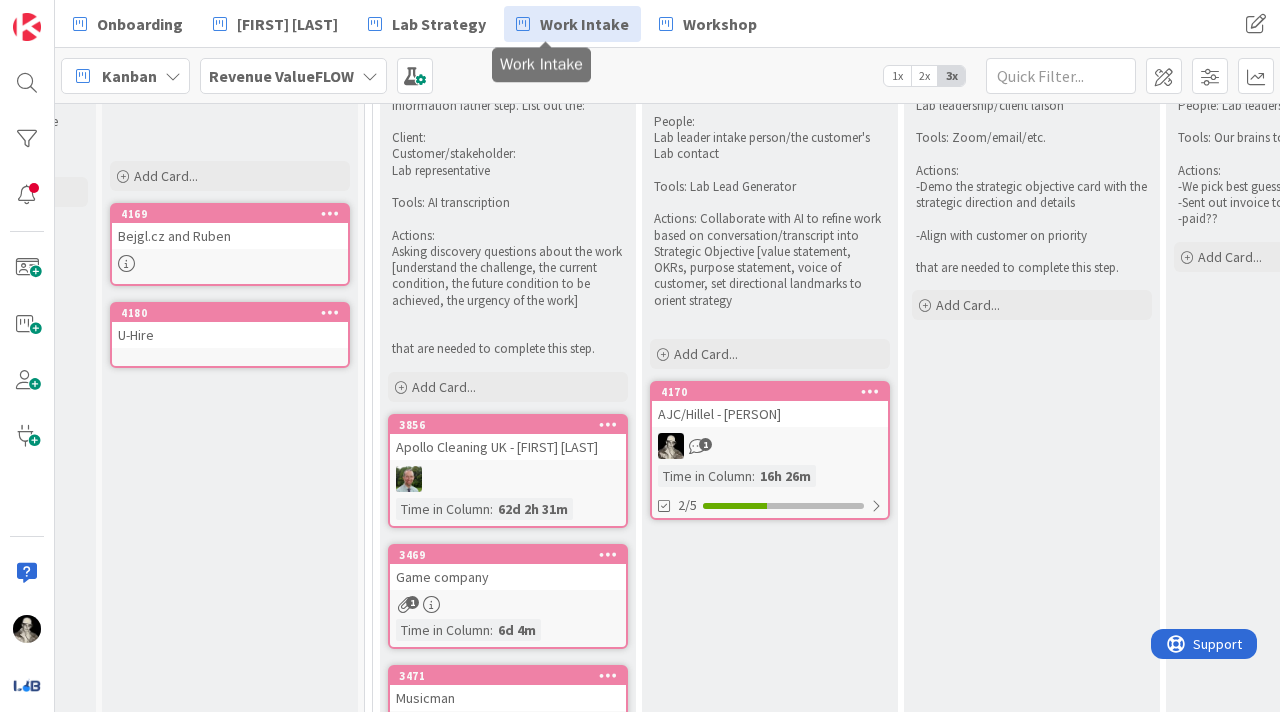 click on "AJC/Hillel - [PERSON]" at bounding box center [770, 414] 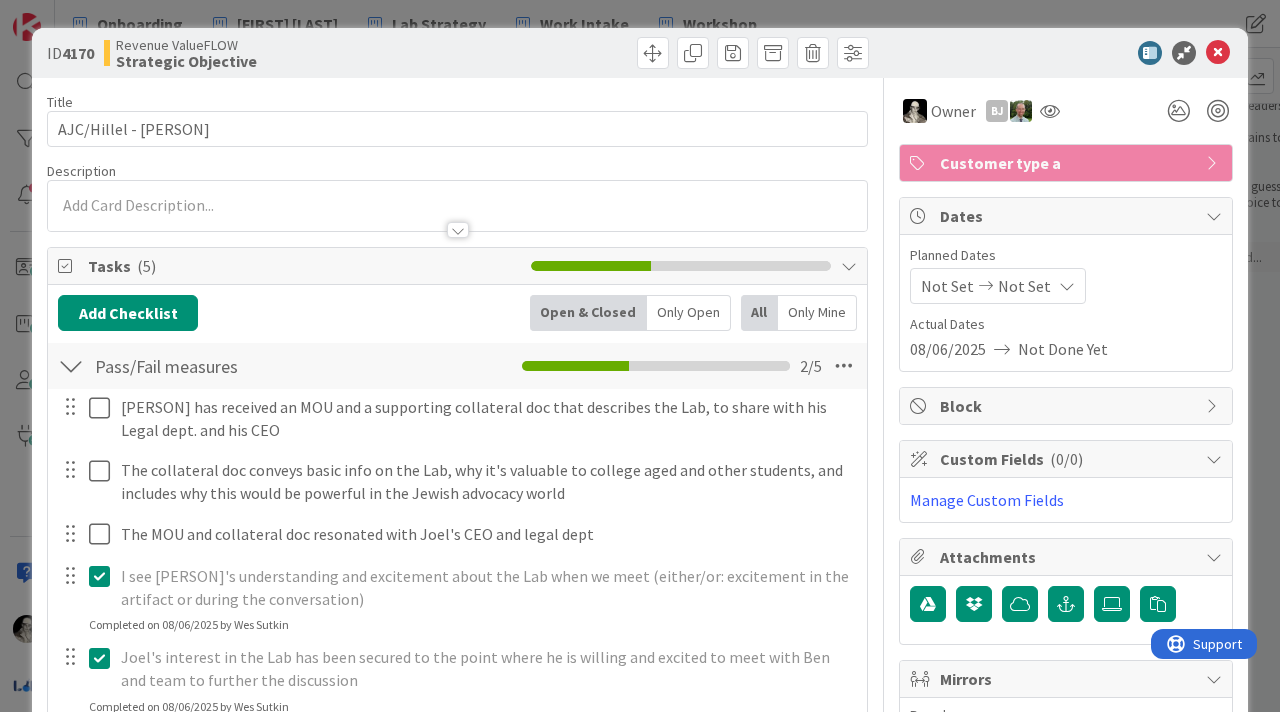scroll, scrollTop: 0, scrollLeft: 0, axis: both 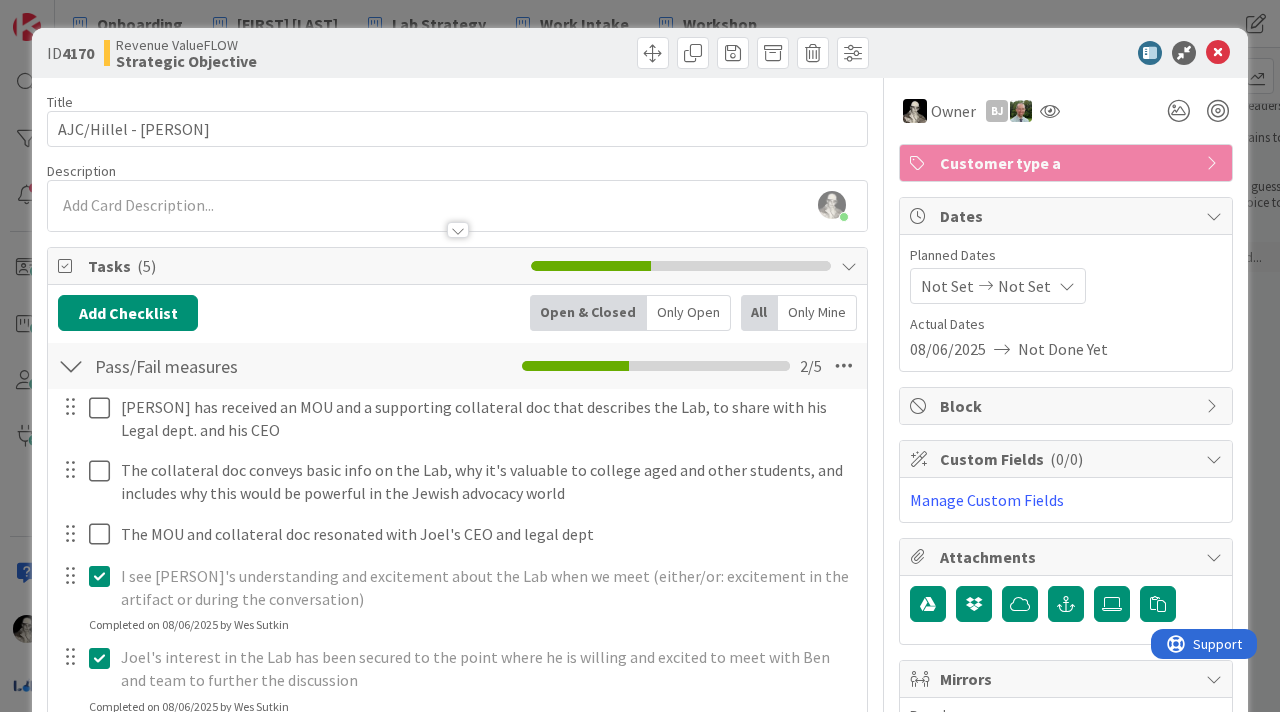 click at bounding box center [458, 230] 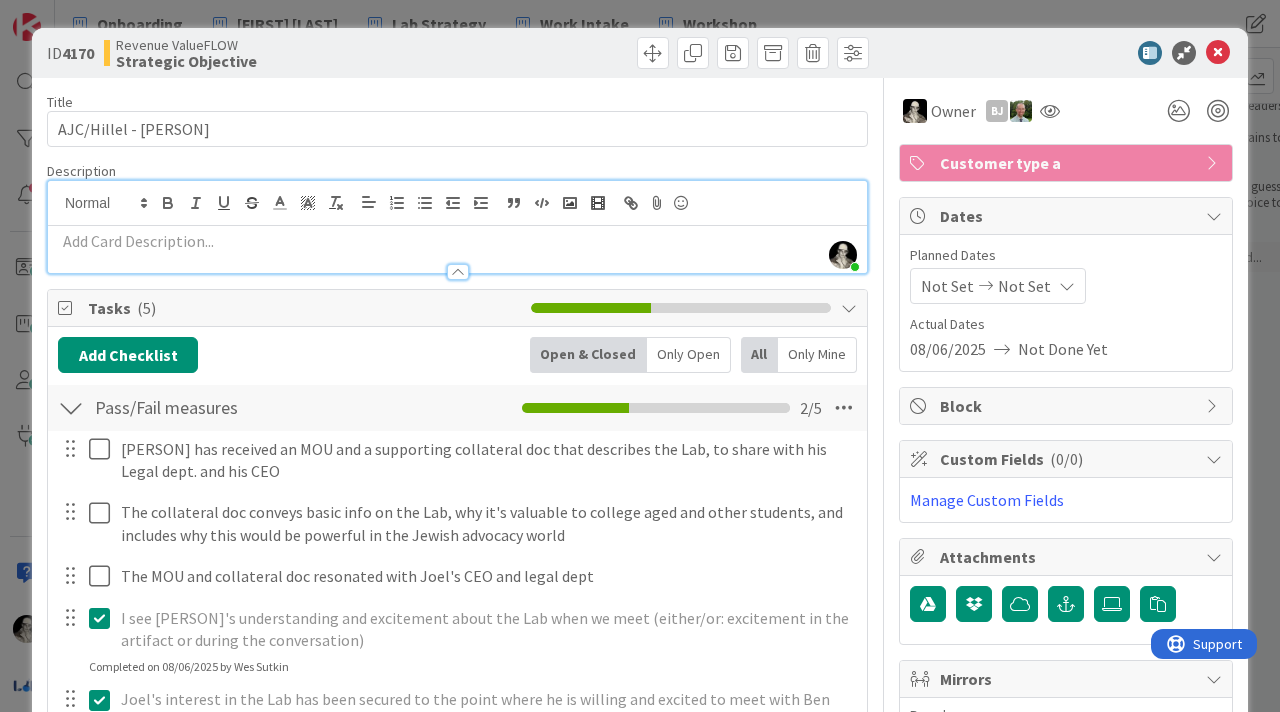 click at bounding box center (457, 241) 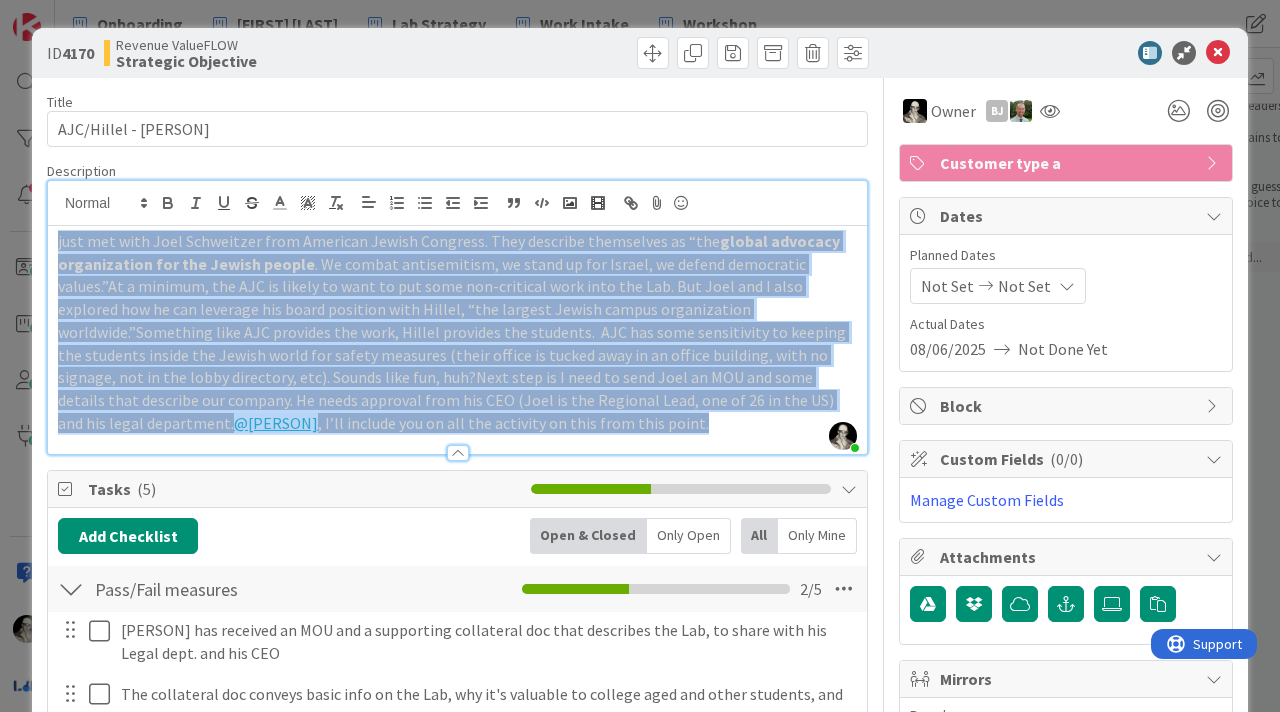 drag, startPoint x: 442, startPoint y: 422, endPoint x: 0, endPoint y: 229, distance: 482.2997 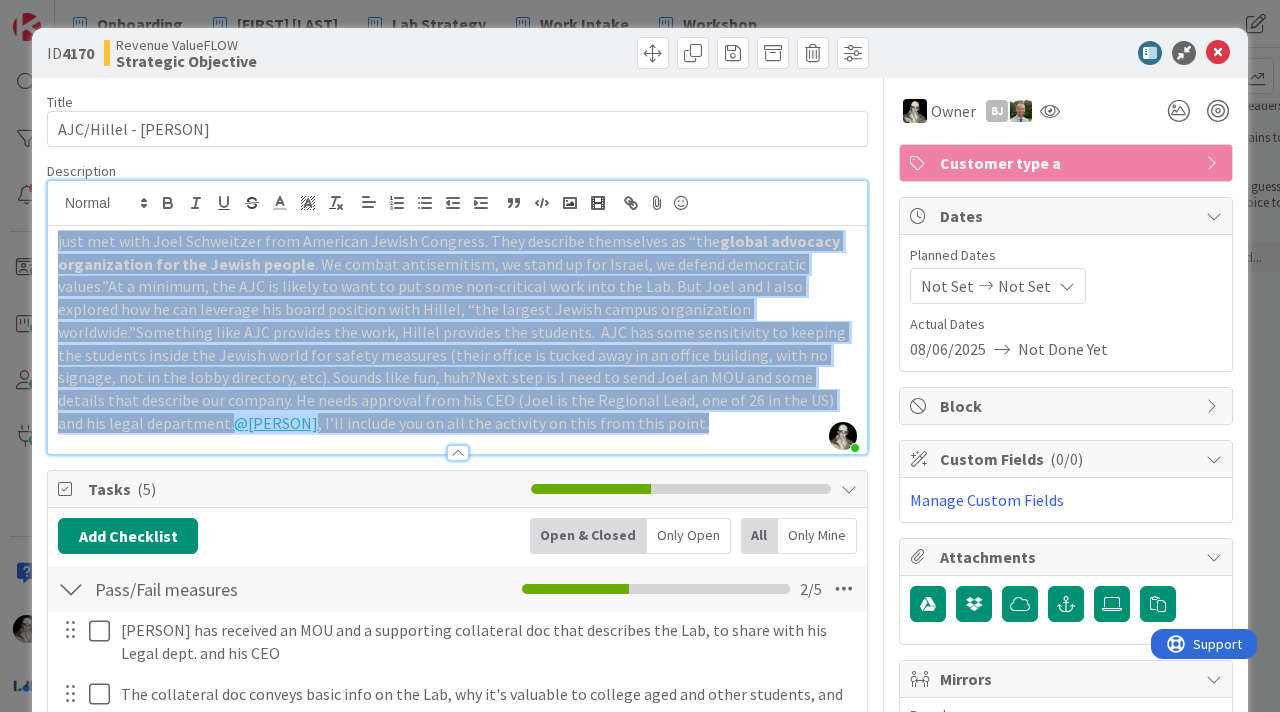 click on "ID  4170 Revenue ValueFLOW Strategic Objective Title 28 / 128 AJC/Hillel - [PERSON] Description Wes Sutkin just joined just met with [PERSON] from American Jewish Congress. They describe themselves as “the  global advocacy organization for the Jewish people @[PERSON] , I’ll include you on all the activity on this from this point. Owner BJ Customer type a Tasks ( 5 ) Add Checklist Open & Closed Only Open All Only Mine Pass/Fail measures Checklist Name 18 / 64 Pass/Fail measures 2 / 5 [PERSON] has received an MOU and a supporting collateral doc that describes the Lab, to share with his Legal dept. and his CEO Update Cancel The collateral doc conveys basic info on the Lab, why it's valuable to college aged and other students, and includes why this would be powerful in the Jewish advocacy world Update Cancel The MOU and collateral doc resonated with Joel's CEO and legal dept Update Cancel Update Cancel Completed on 08/06/2025 by Wes Sutkin Update Cancel Add Add Multiple Cancel Links" at bounding box center (640, 356) 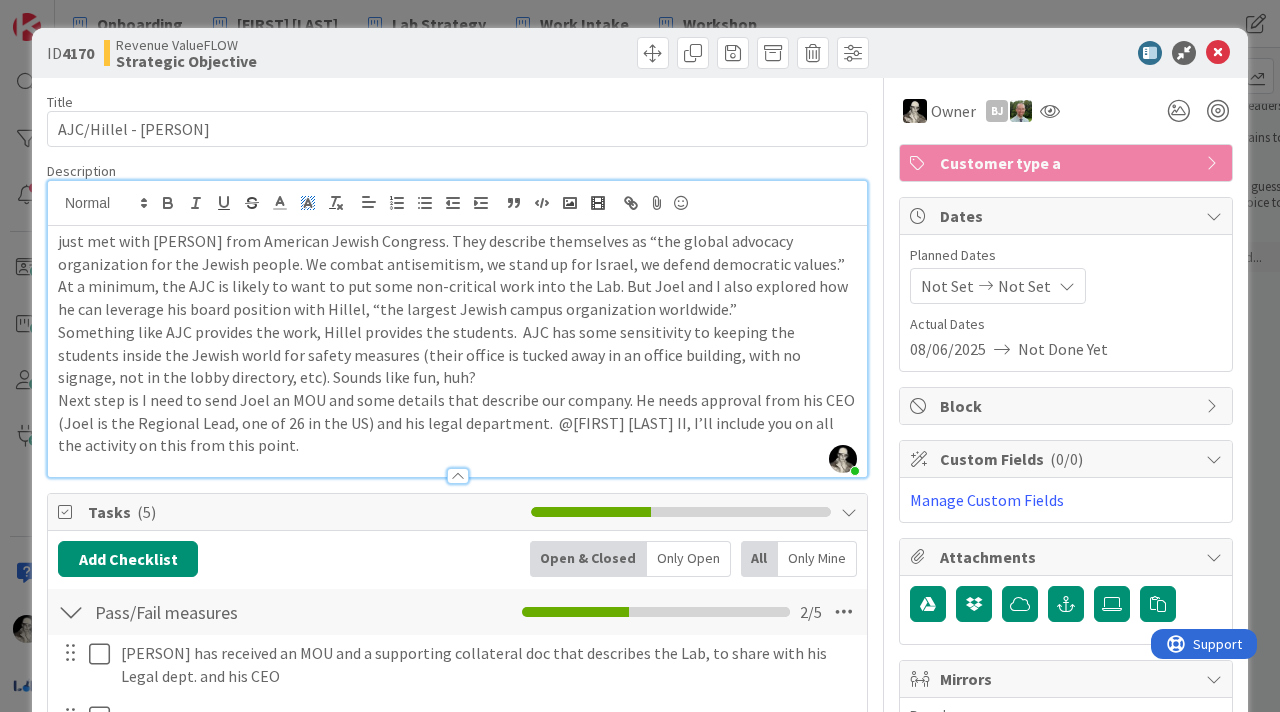 drag, startPoint x: 294, startPoint y: 239, endPoint x: 296, endPoint y: 193, distance: 46.043457 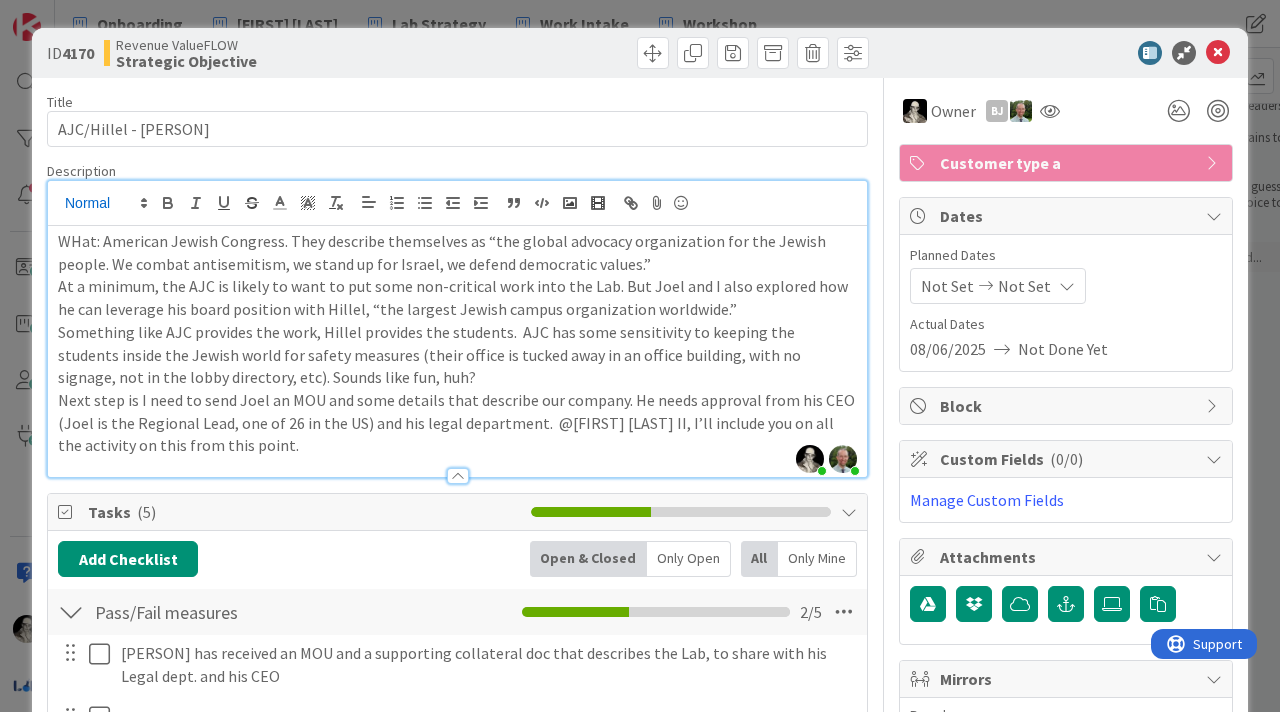 drag, startPoint x: 80, startPoint y: 236, endPoint x: 80, endPoint y: 205, distance: 31 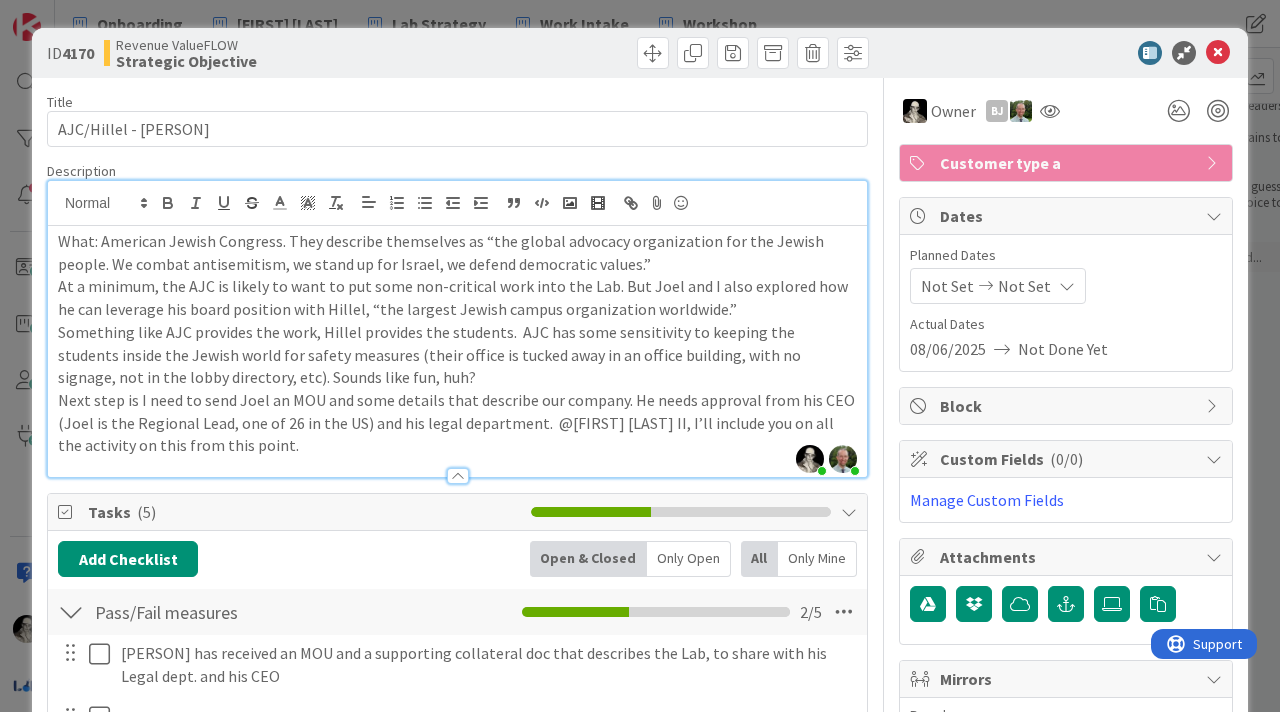 click on "Next step is I need to send Joel an MOU and some details that describe our company. He needs approval from his CEO (Joel is the Regional Lead, one of 26 in the US) and his legal department.  @[FIRST] [LAST] II, I’ll include you on all the activity on this from this point." at bounding box center [457, 423] 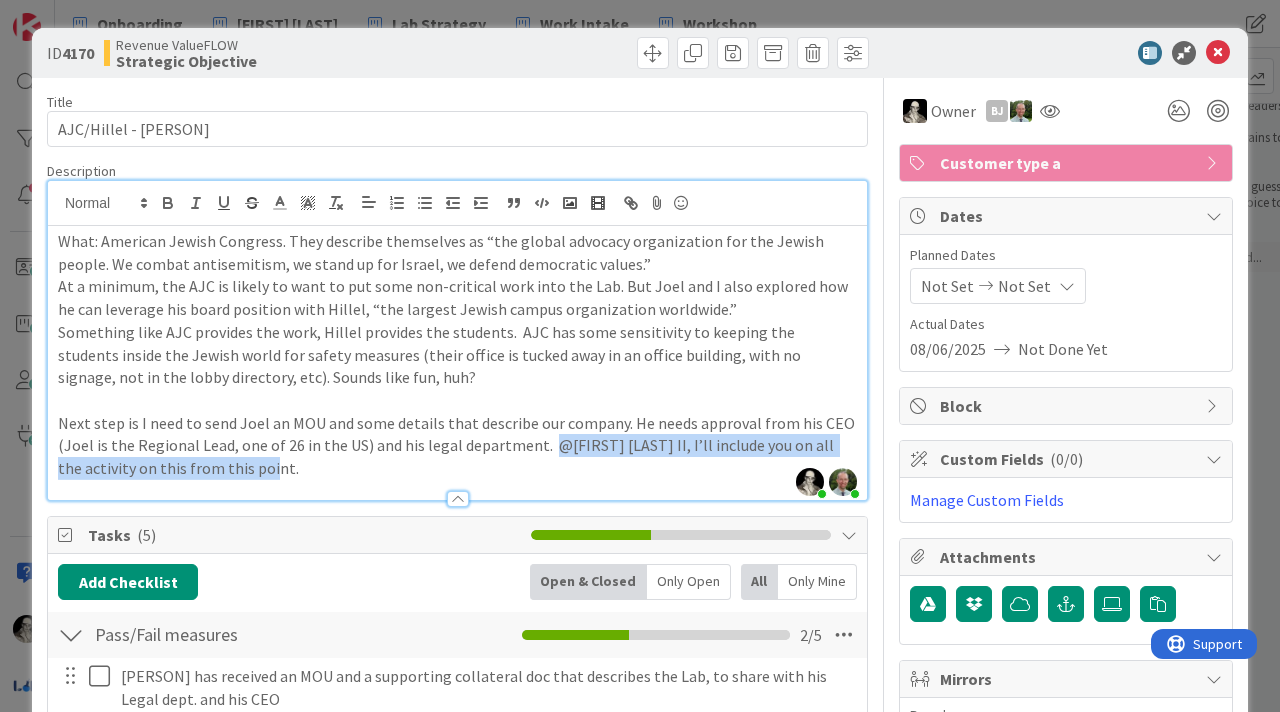 drag, startPoint x: 561, startPoint y: 474, endPoint x: 542, endPoint y: 448, distance: 32.202484 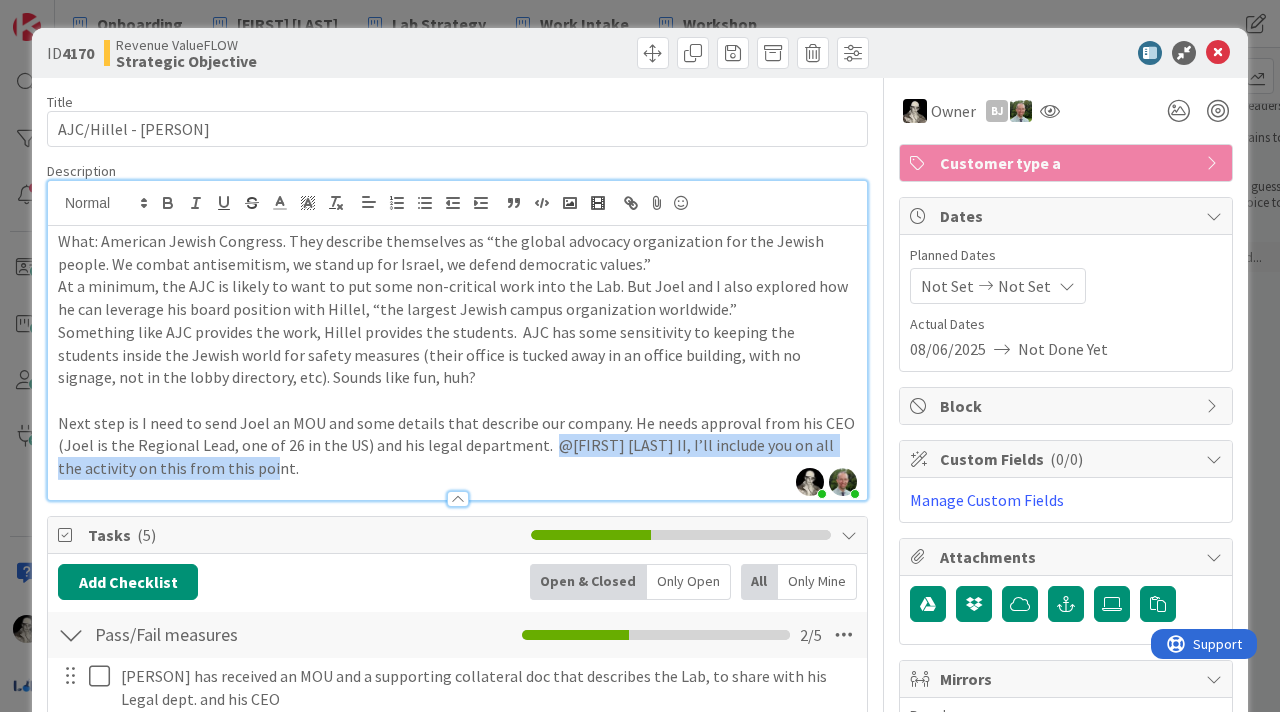 click on "Next step is I need to send Joel an MOU and some details that describe our company. He needs approval from his CEO (Joel is the Regional Lead, one of 26 in the US) and his legal department.  @[FIRST] [LAST] II, I’ll include you on all the activity on this from this point." at bounding box center (457, 446) 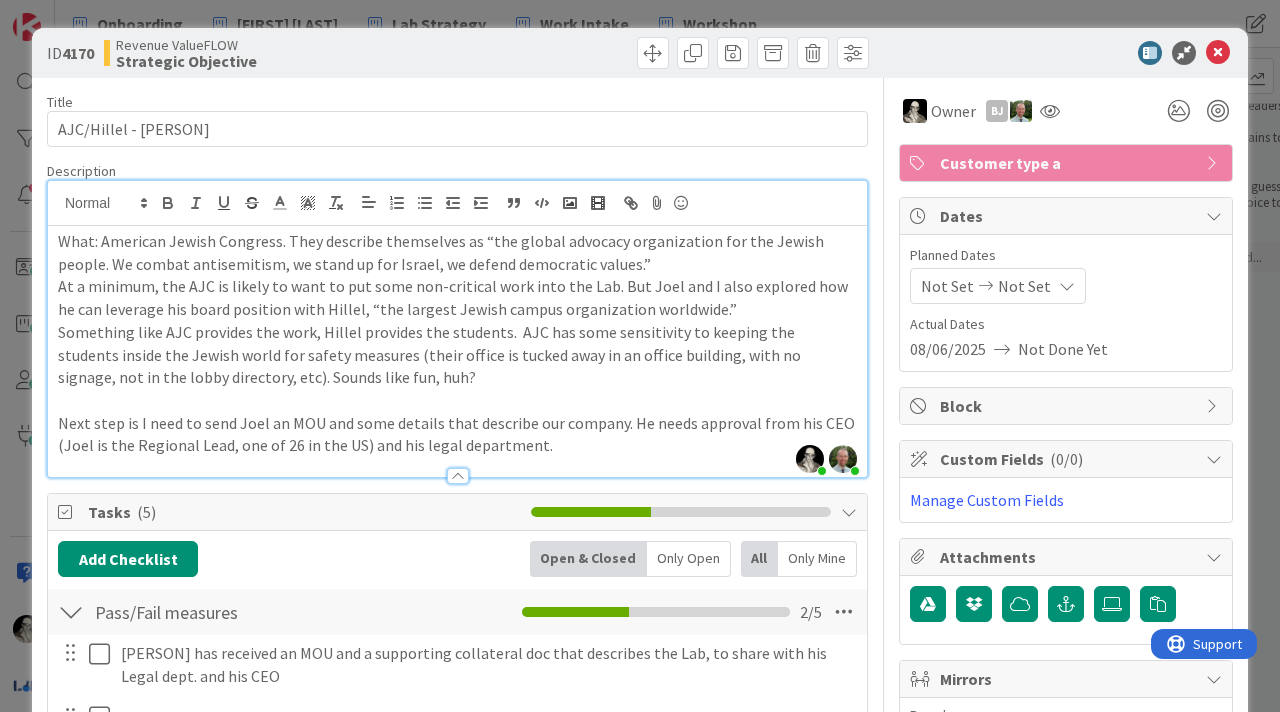 drag, startPoint x: 62, startPoint y: 287, endPoint x: 62, endPoint y: 269, distance: 18 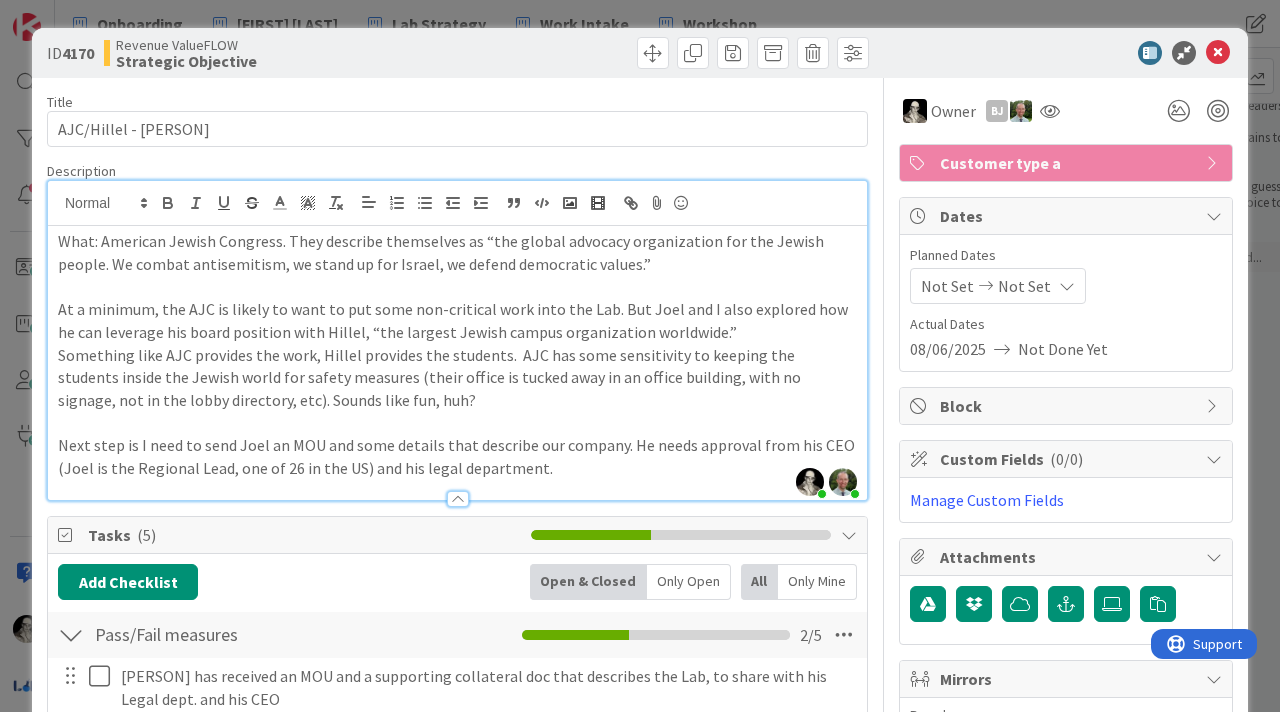 click on "Something like AJC provides the work, Hillel provides the students.  AJC has some sensitivity to keeping the students inside the Jewish world for safety measures (their office is tucked away in an office building, with no signage, not in the lobby directory, etc). Sounds like fun, huh?" at bounding box center (457, 378) 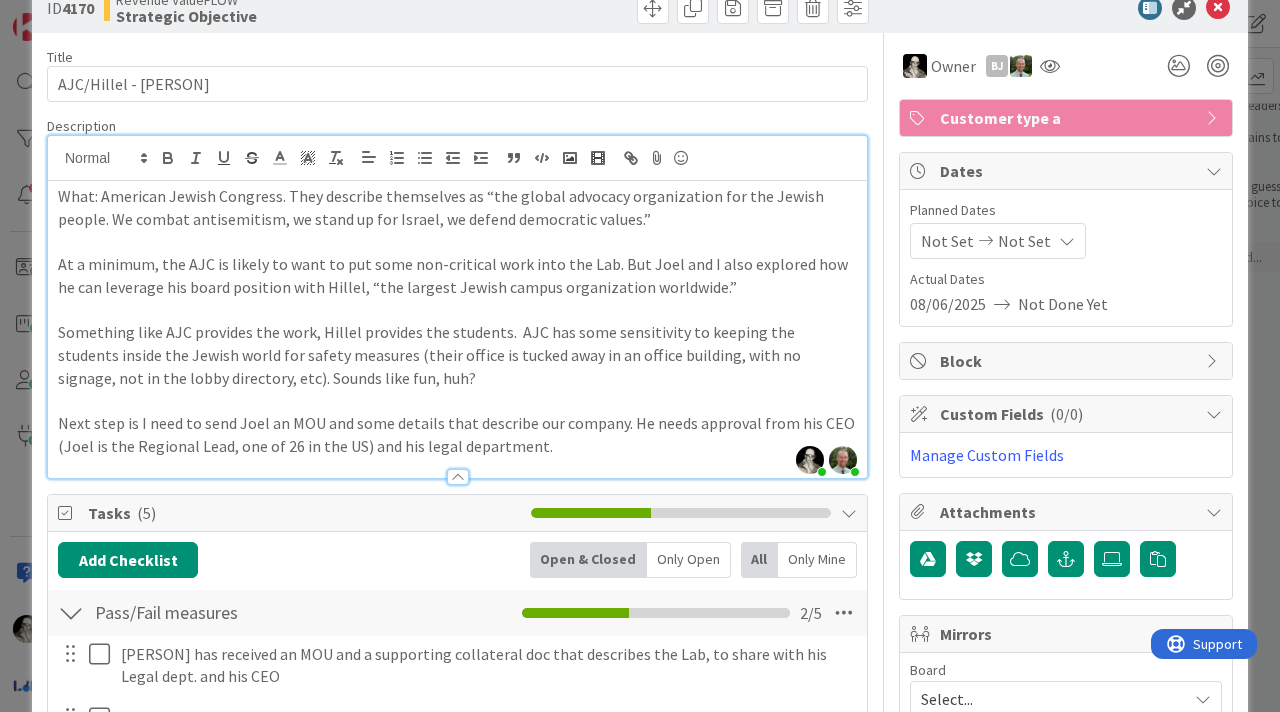 scroll, scrollTop: 0, scrollLeft: 0, axis: both 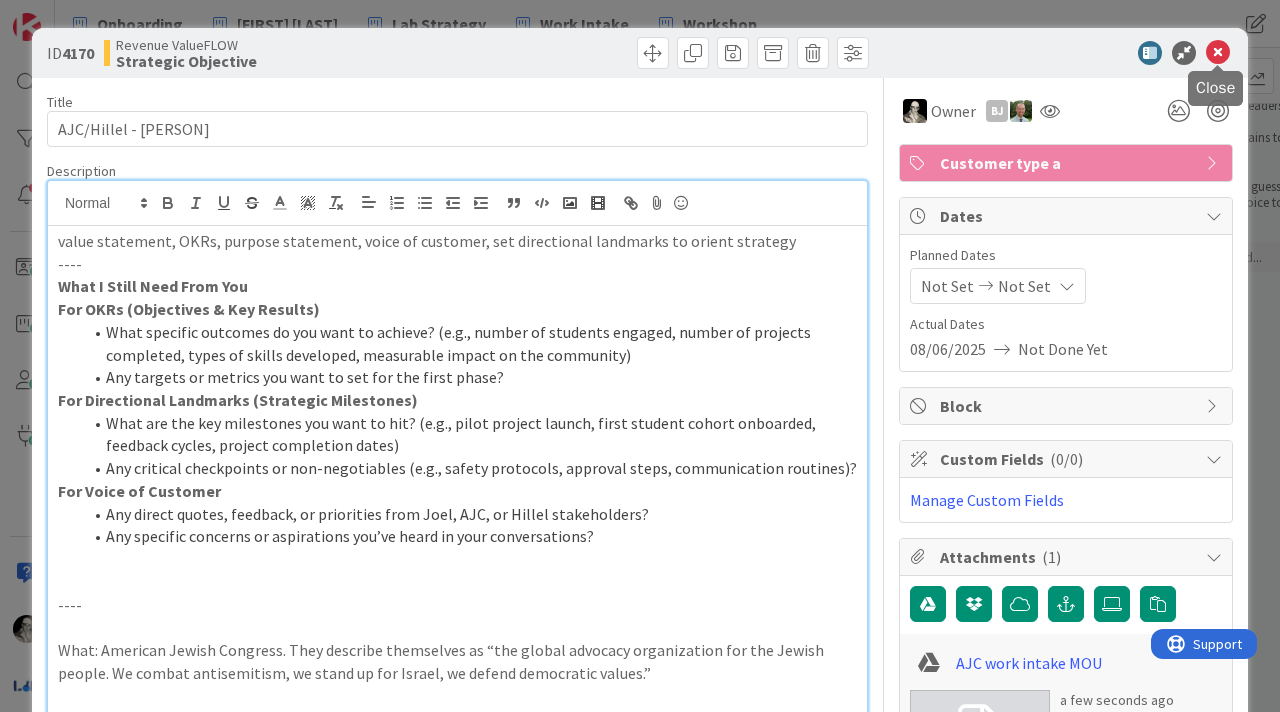 click at bounding box center (1218, 53) 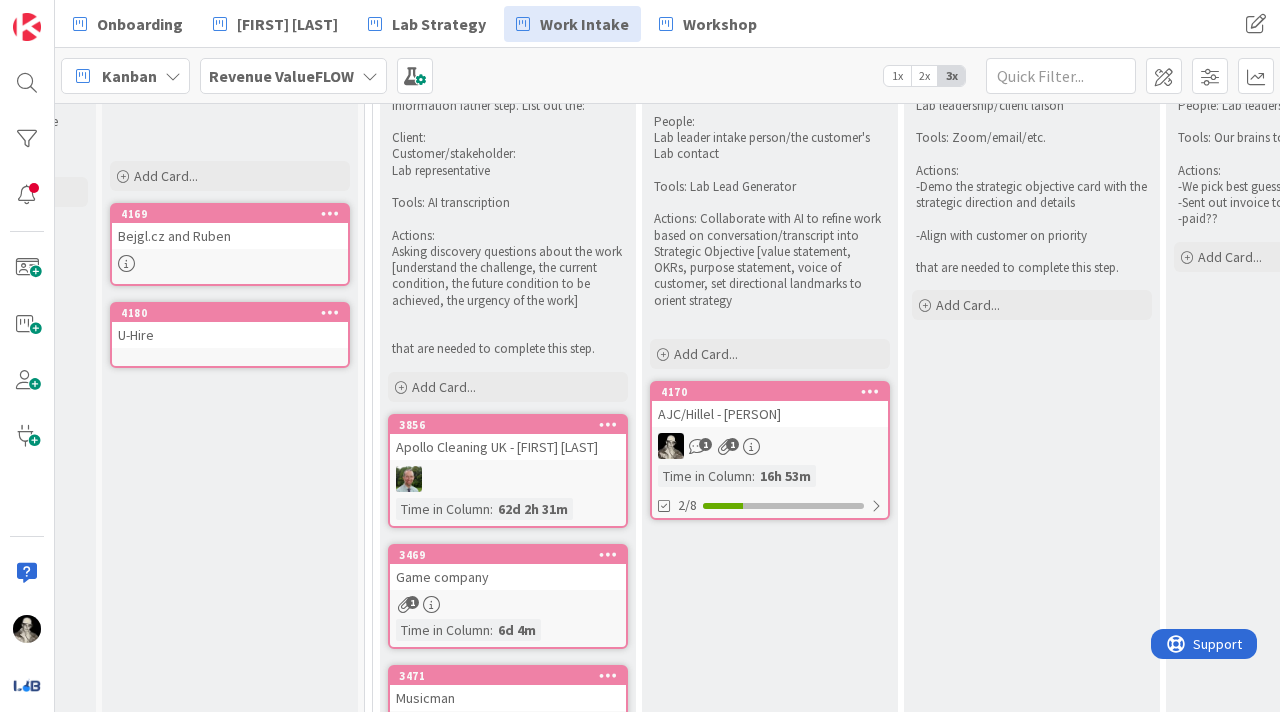 scroll, scrollTop: 0, scrollLeft: 0, axis: both 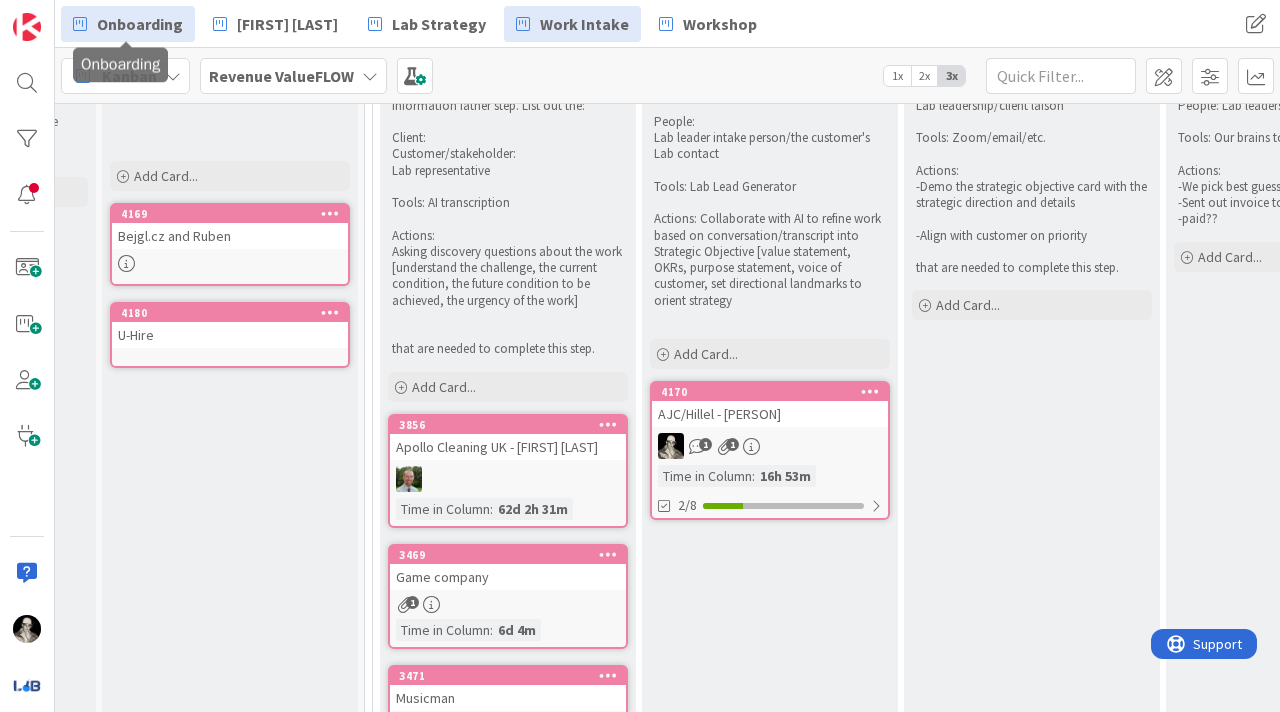 click on "Onboarding" at bounding box center [140, 24] 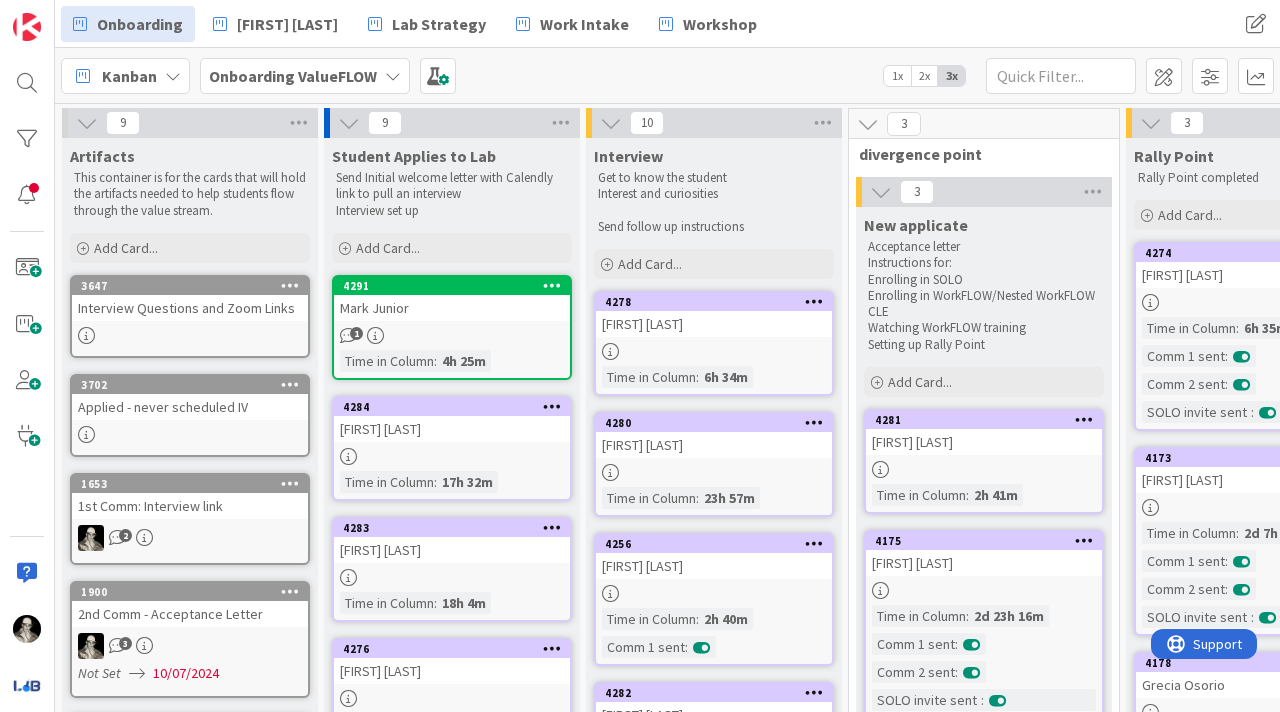 scroll, scrollTop: 0, scrollLeft: 0, axis: both 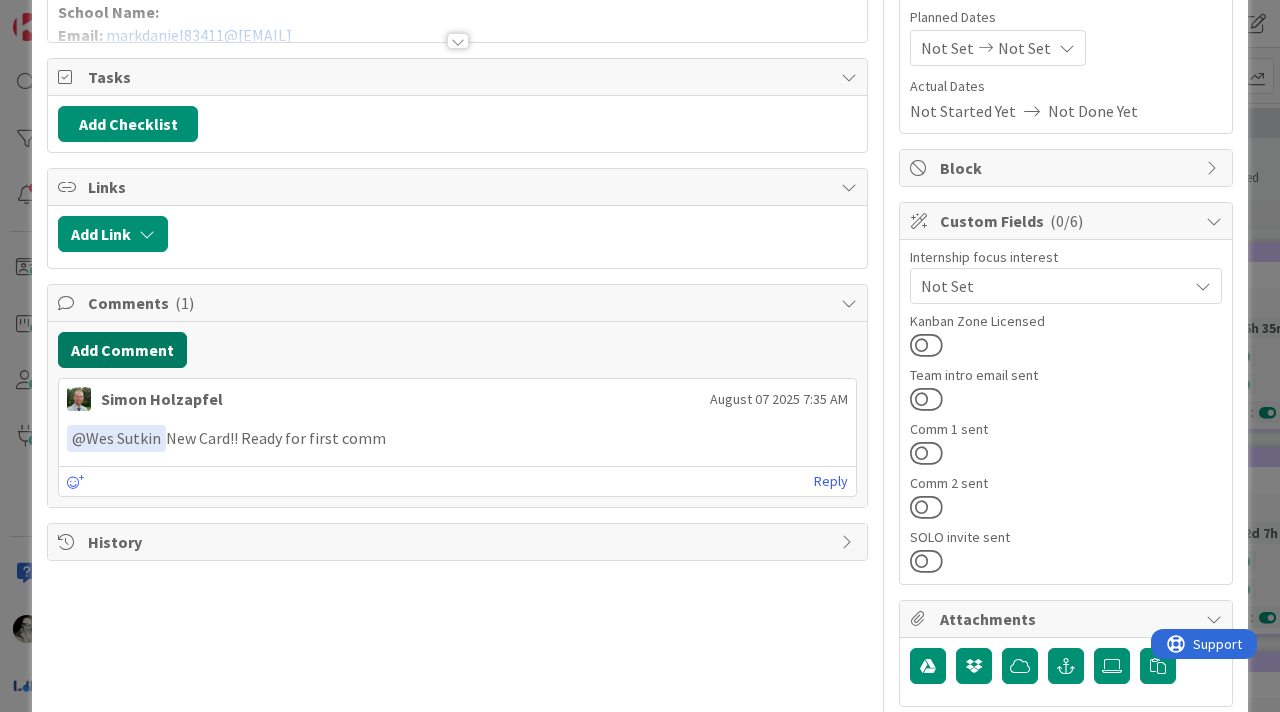 click on "Add Comment" at bounding box center [122, 350] 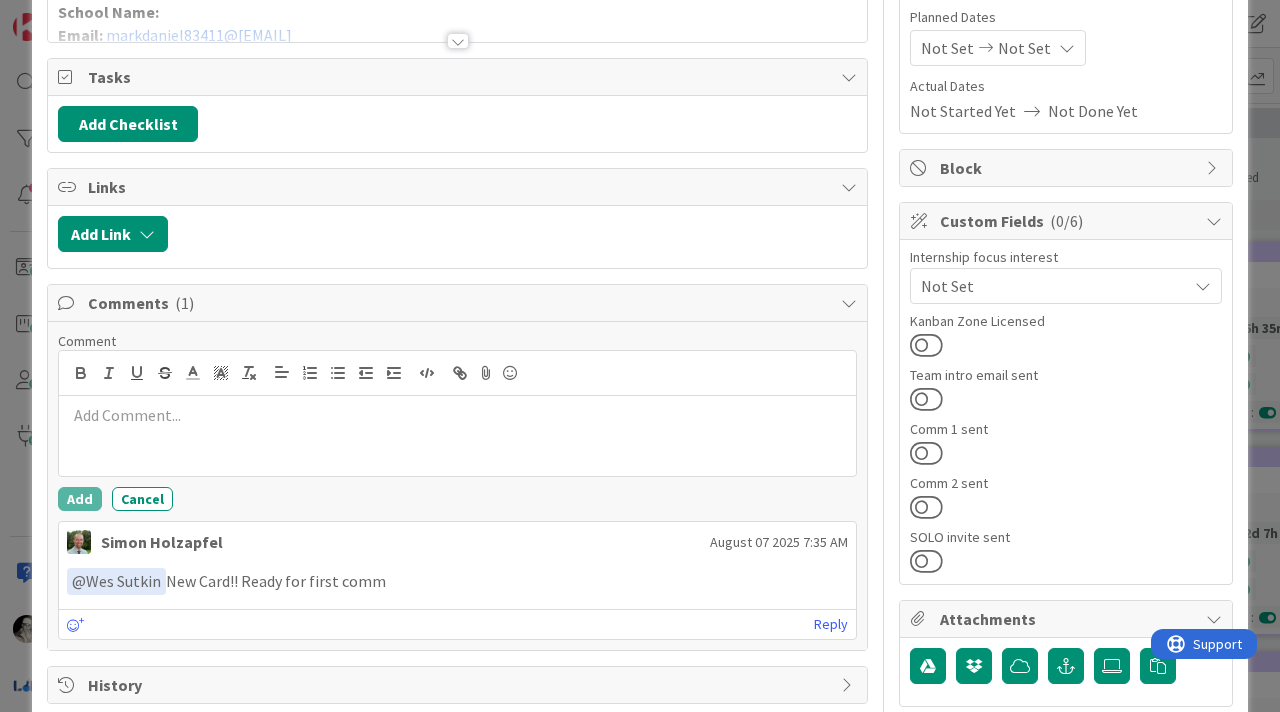 type 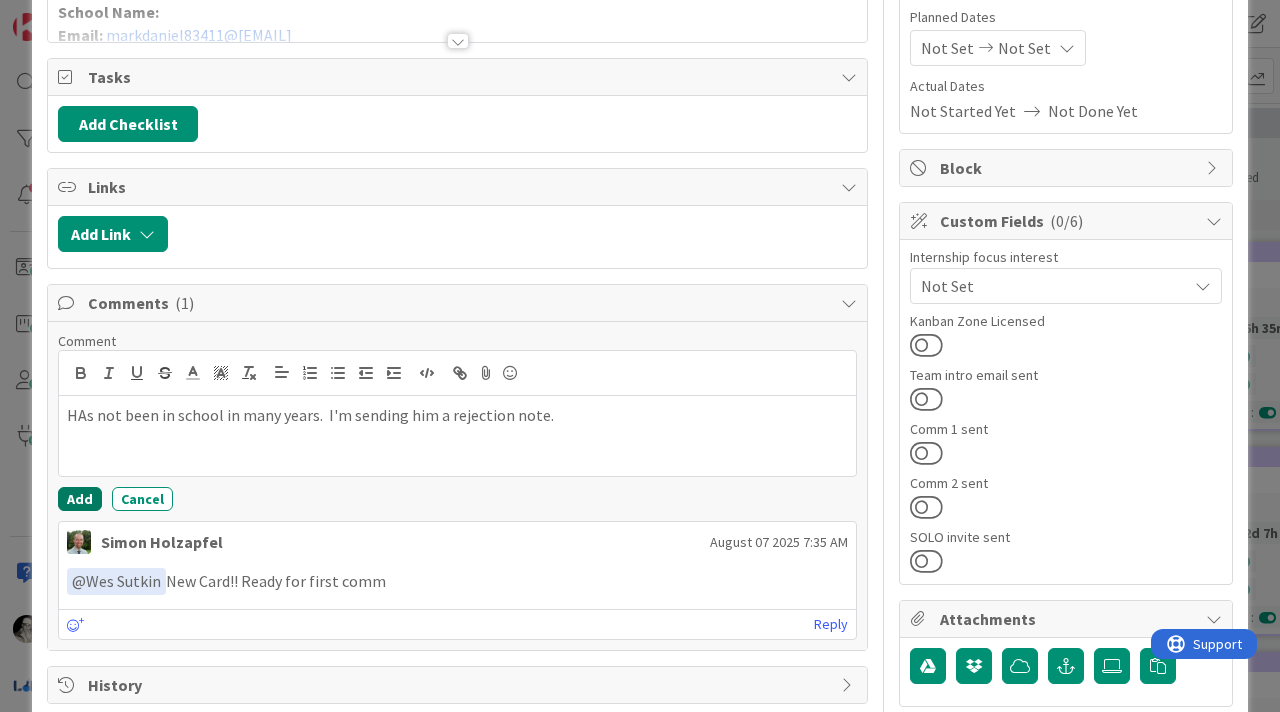 click on "Add" at bounding box center [80, 499] 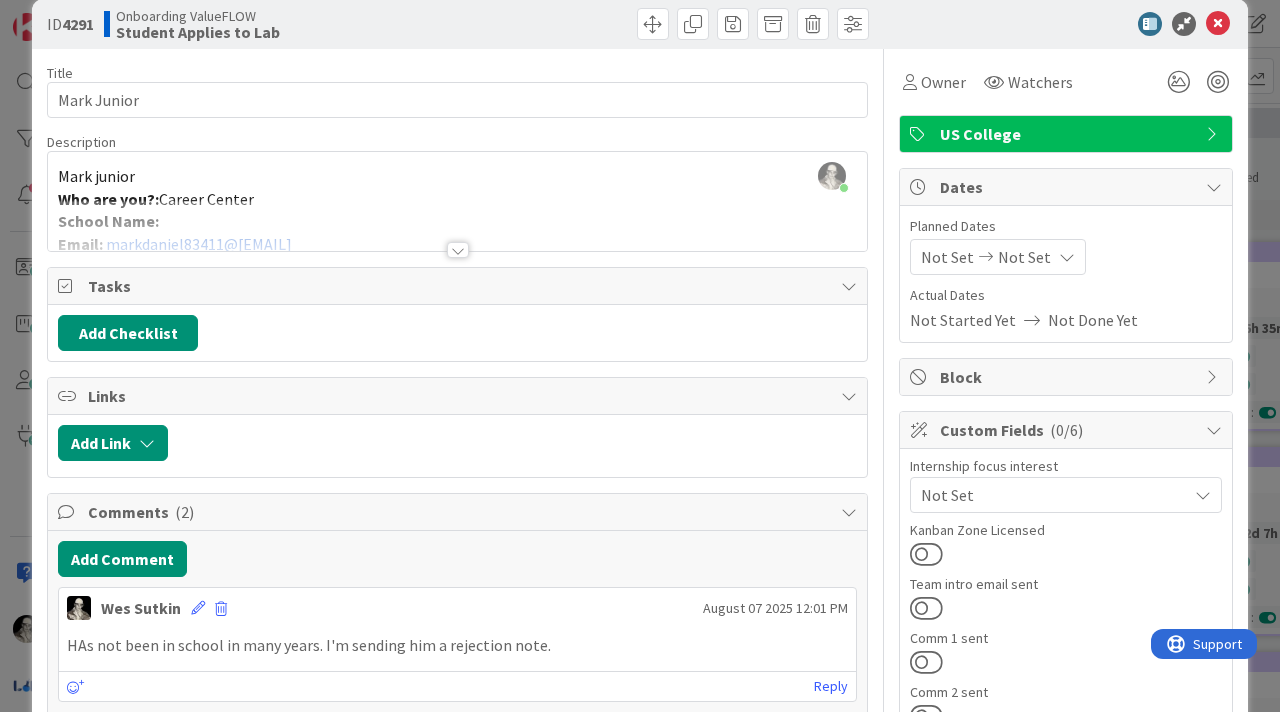 scroll, scrollTop: 0, scrollLeft: 0, axis: both 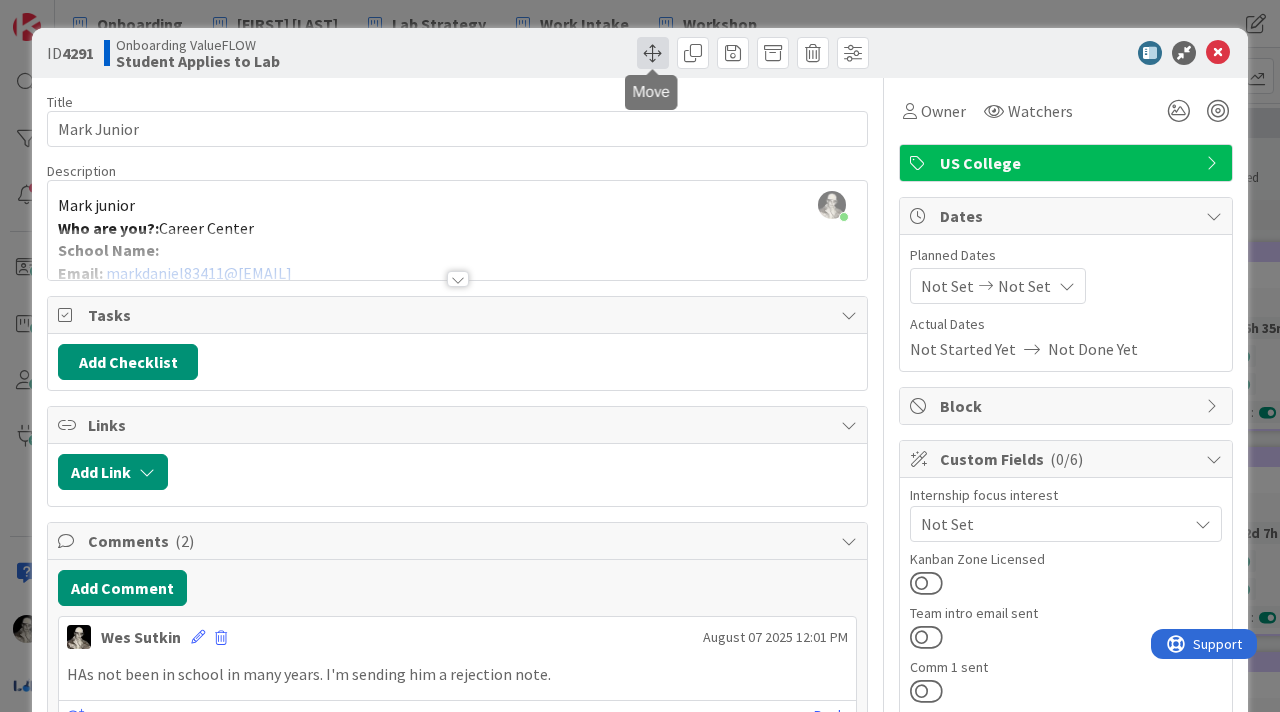 click at bounding box center [653, 53] 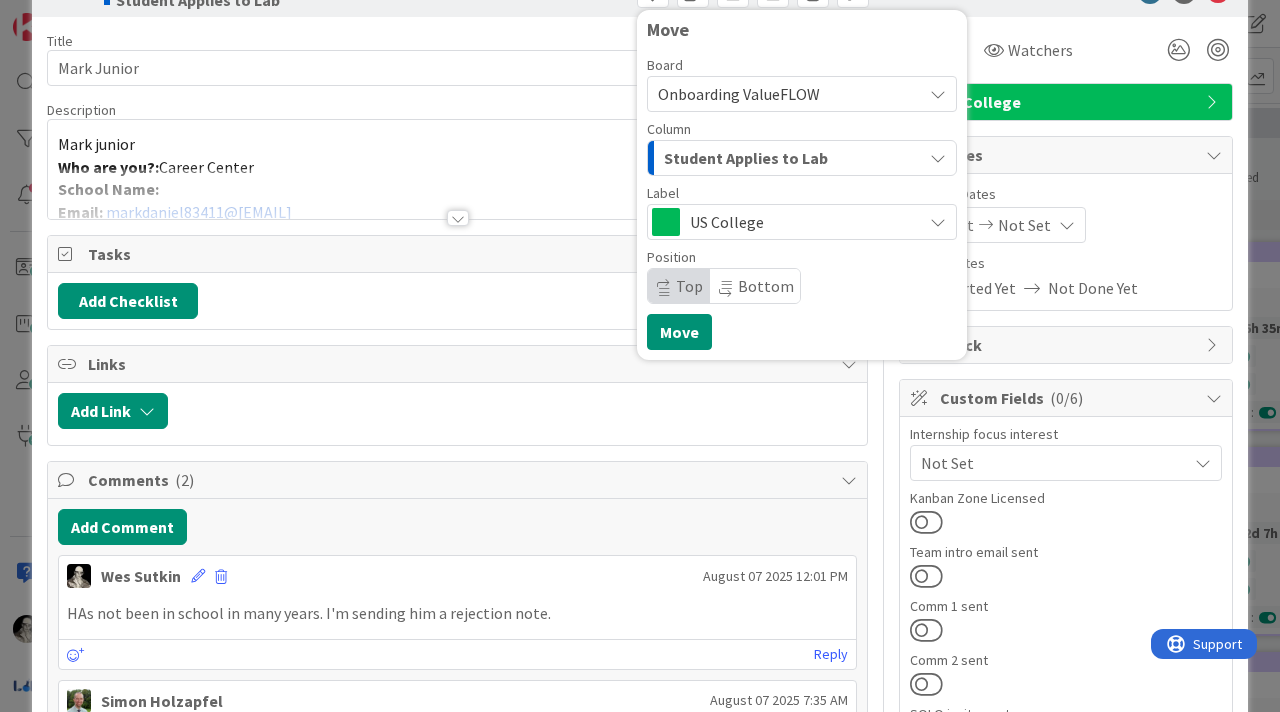 scroll, scrollTop: 74, scrollLeft: 0, axis: vertical 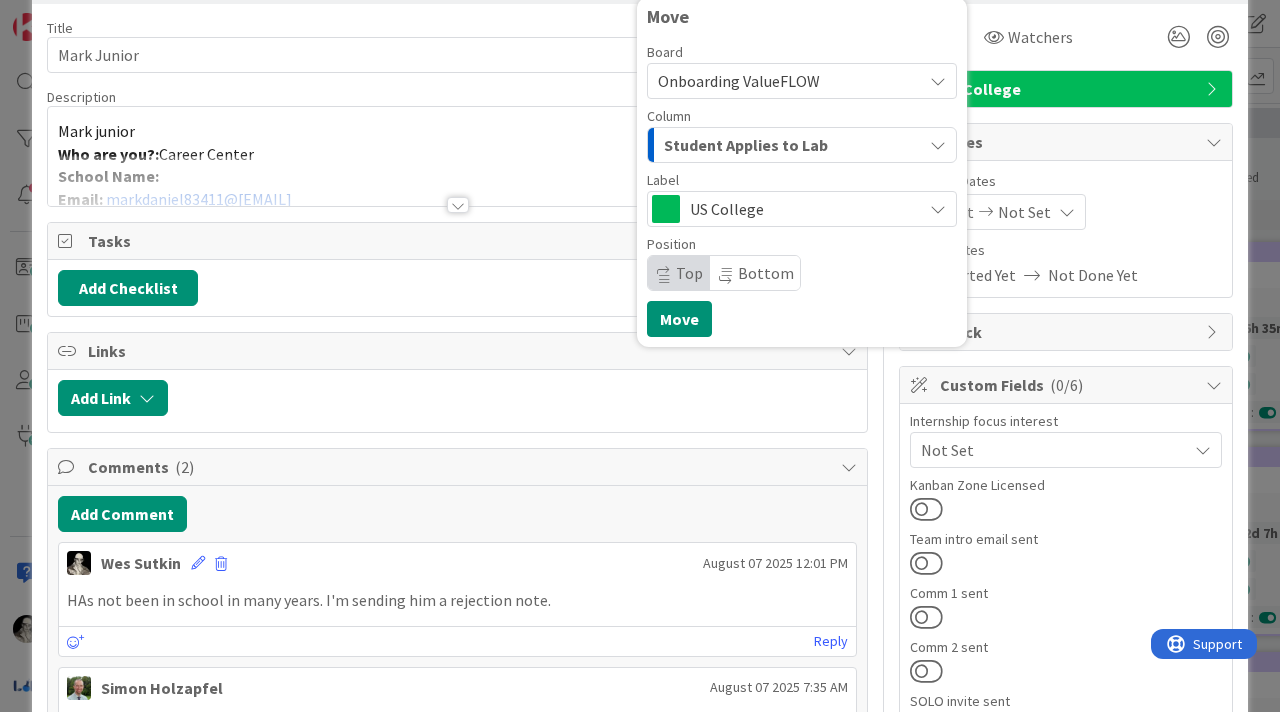 click on "Student Applies to Lab" at bounding box center [746, 145] 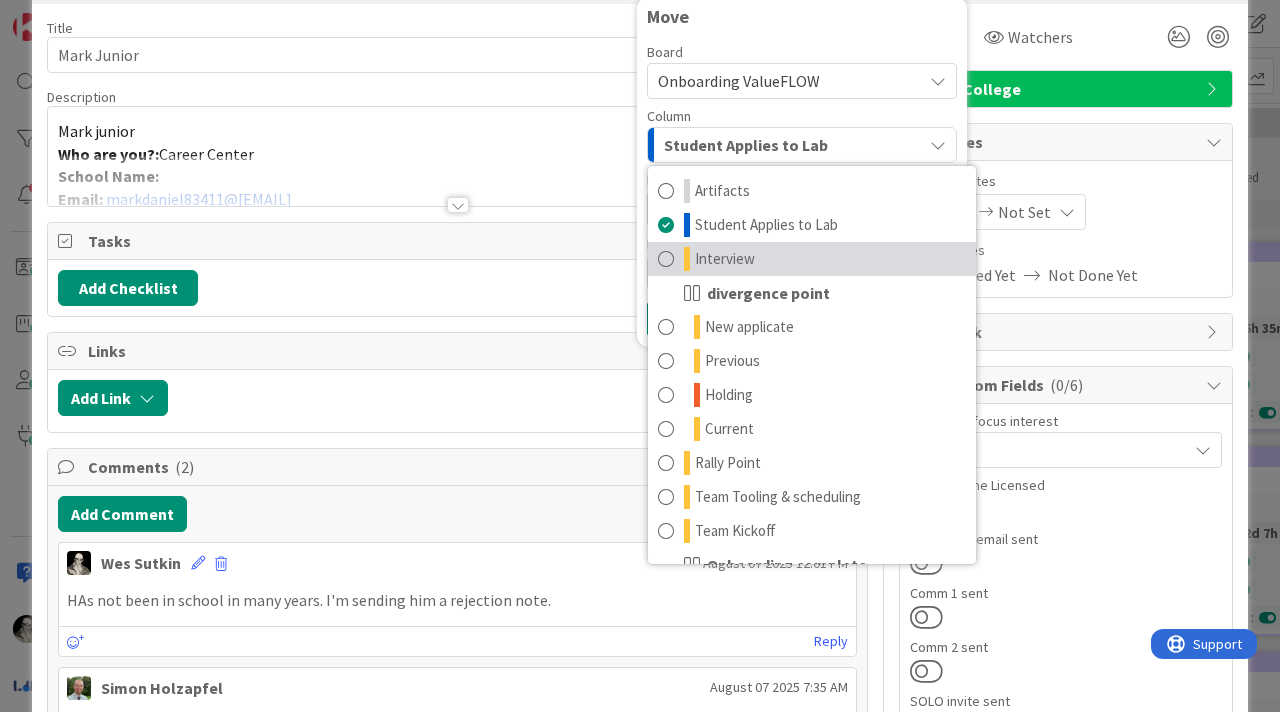 scroll, scrollTop: 128, scrollLeft: 0, axis: vertical 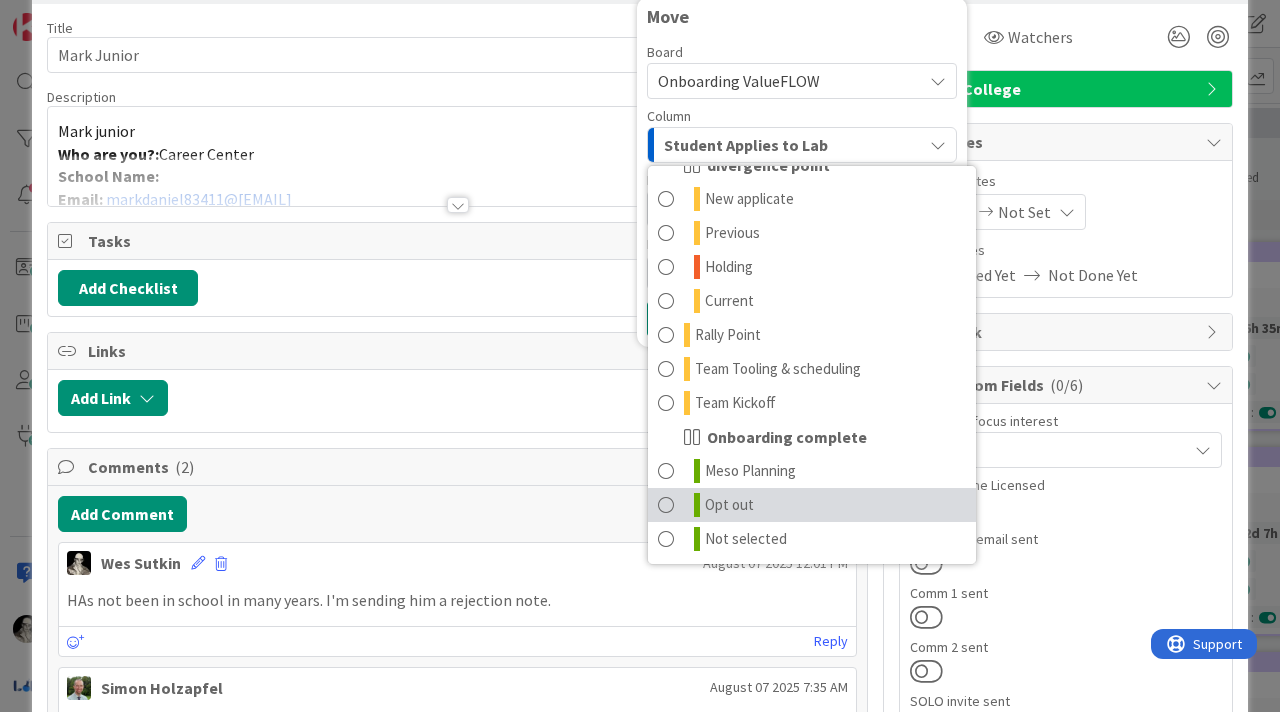 click on "Opt out" at bounding box center (812, 505) 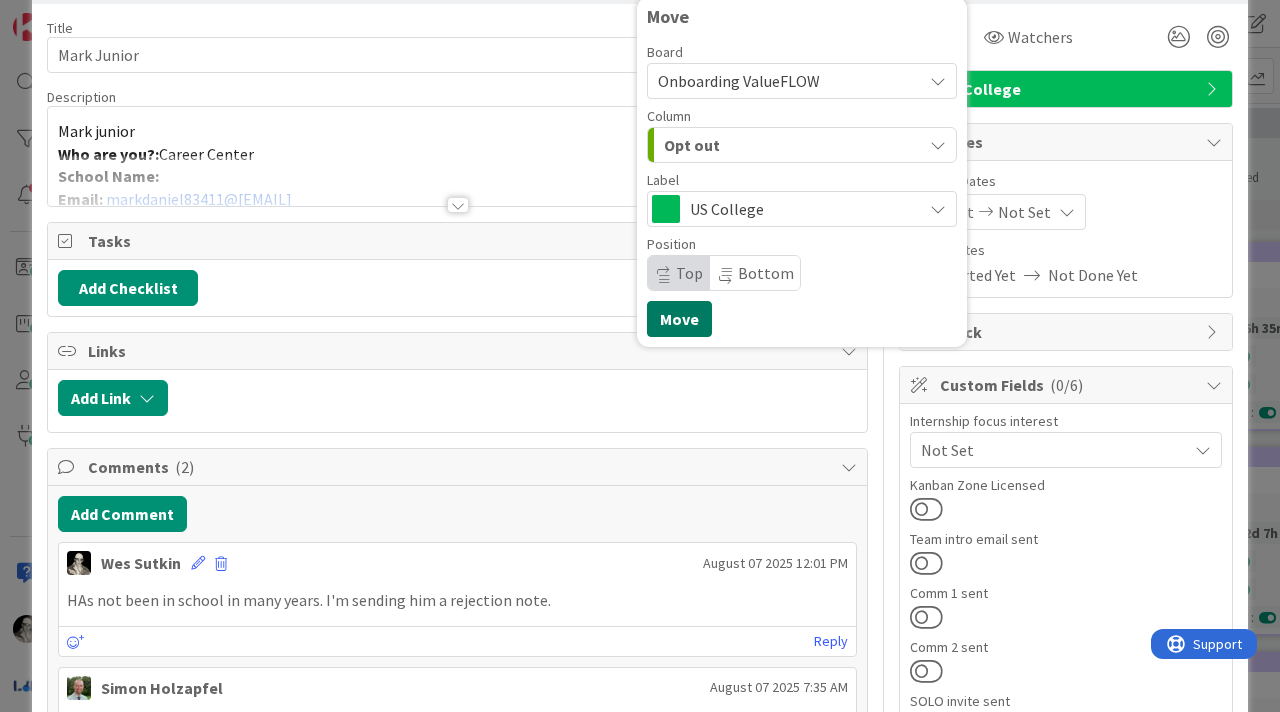 click on "Move" at bounding box center [679, 319] 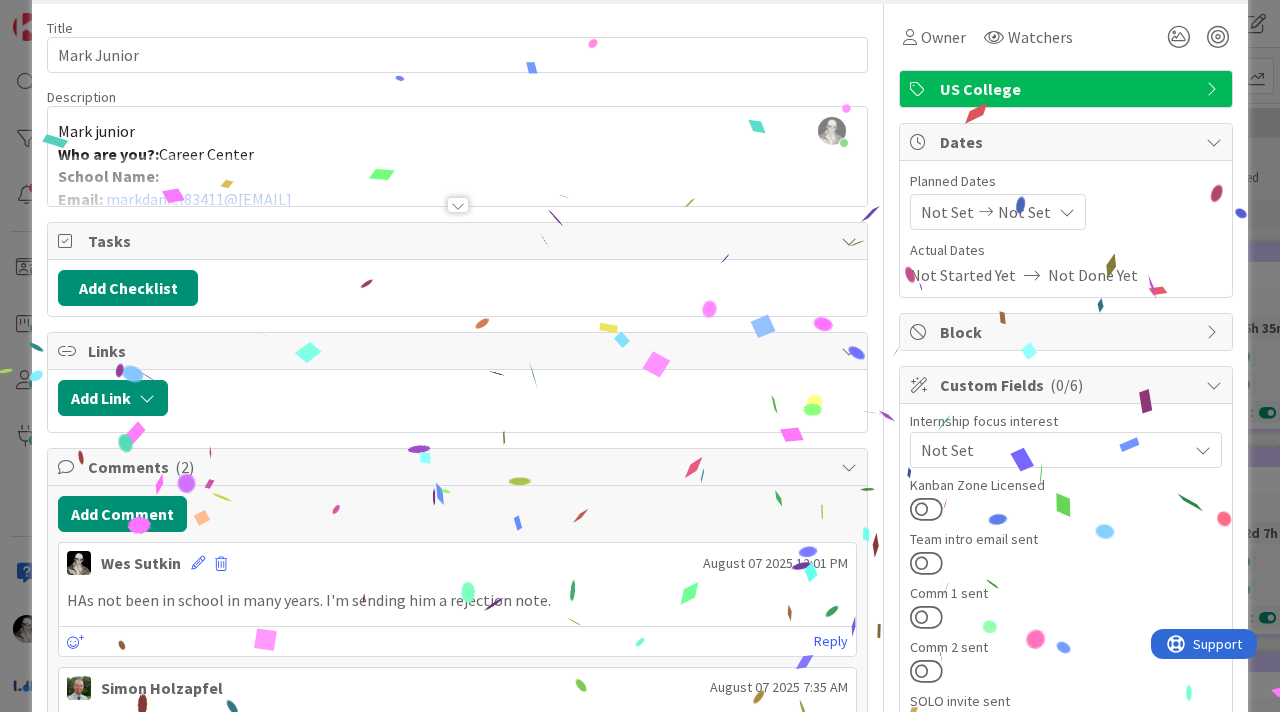 scroll, scrollTop: 0, scrollLeft: 0, axis: both 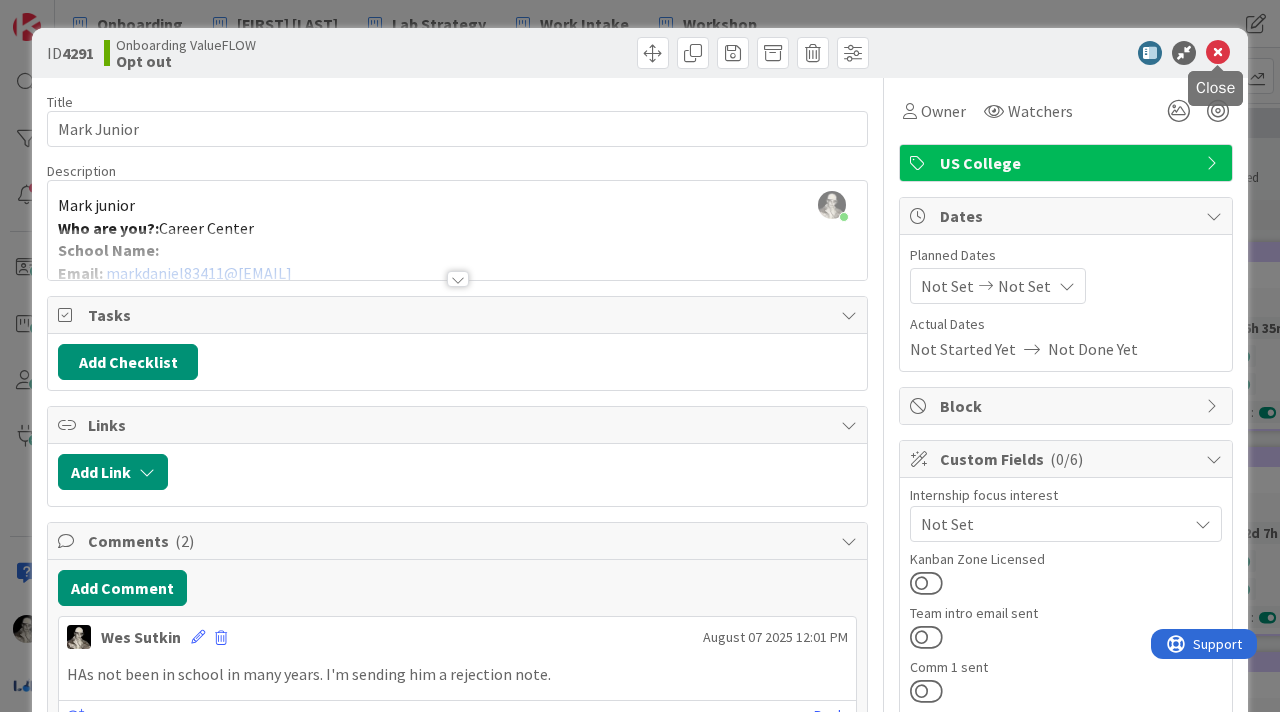 click at bounding box center [1218, 53] 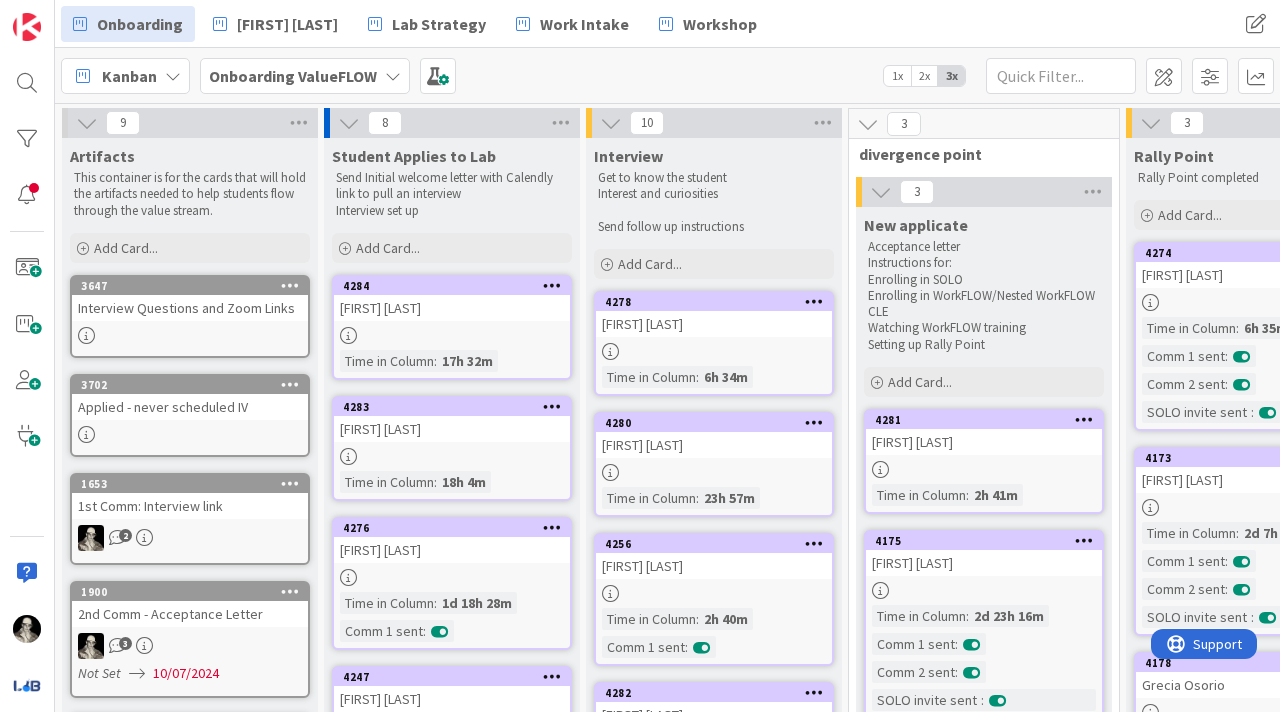 scroll, scrollTop: 0, scrollLeft: 0, axis: both 